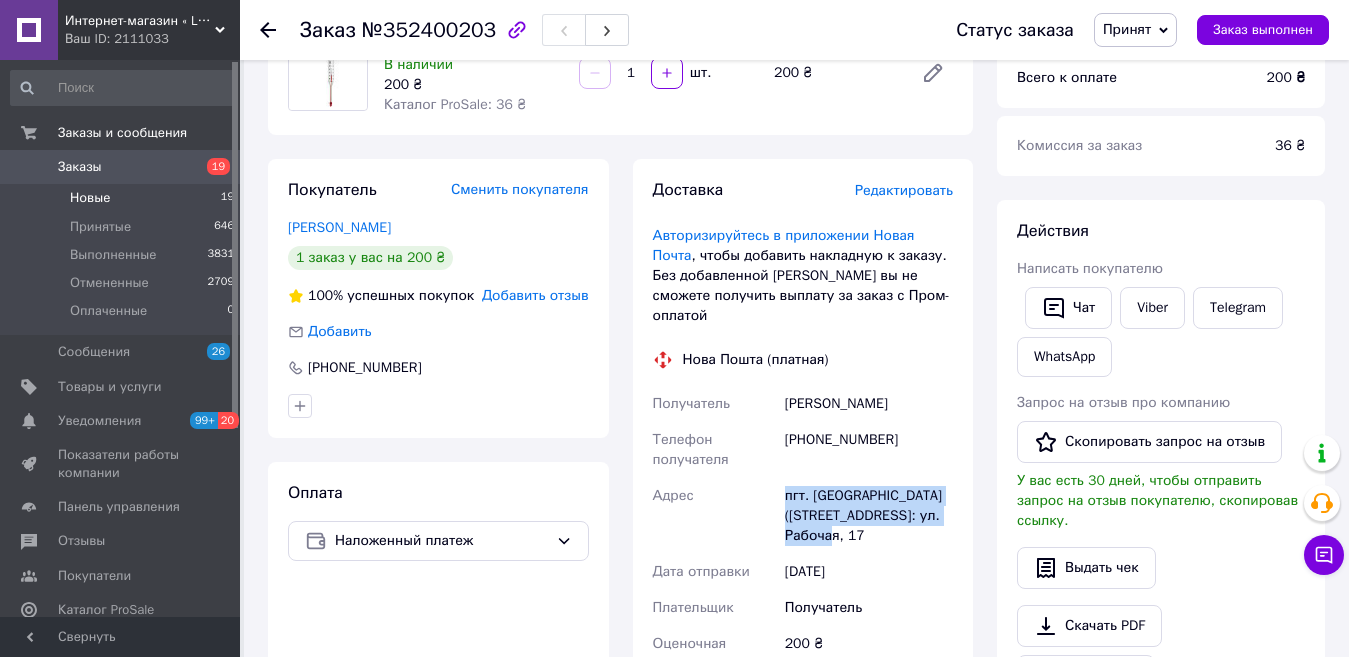 scroll, scrollTop: 200, scrollLeft: 0, axis: vertical 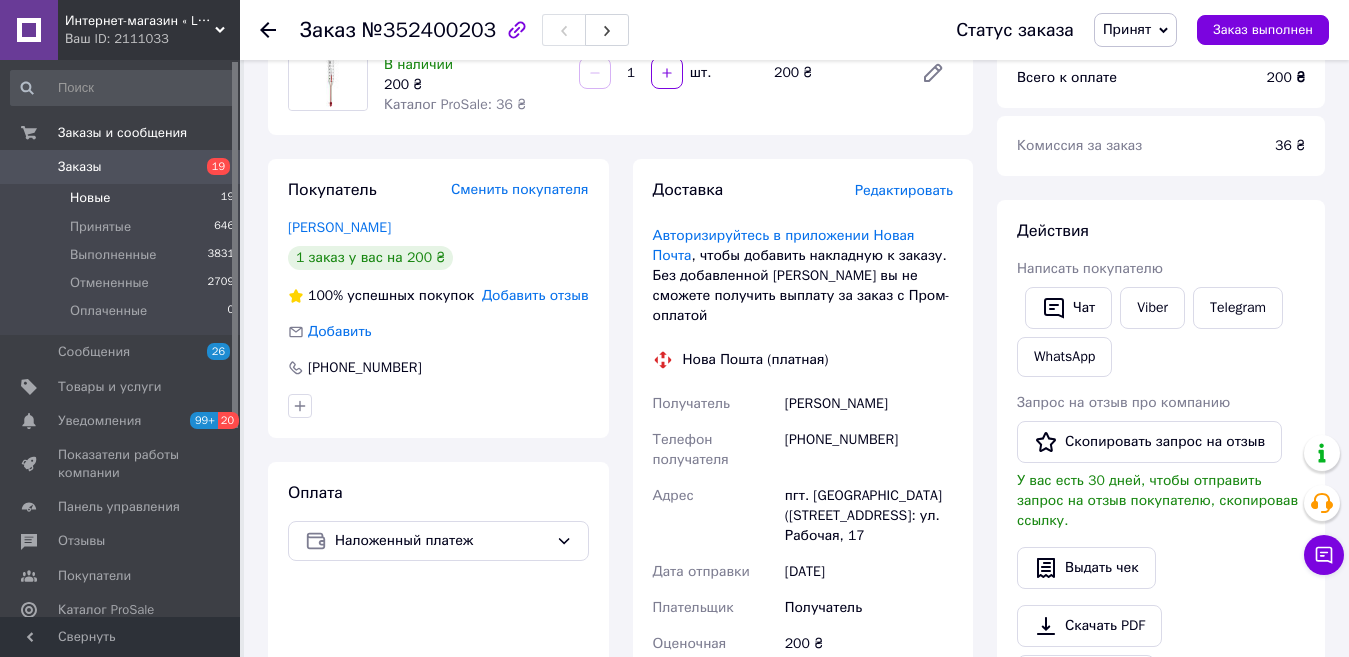click on "Новые" at bounding box center [90, 198] 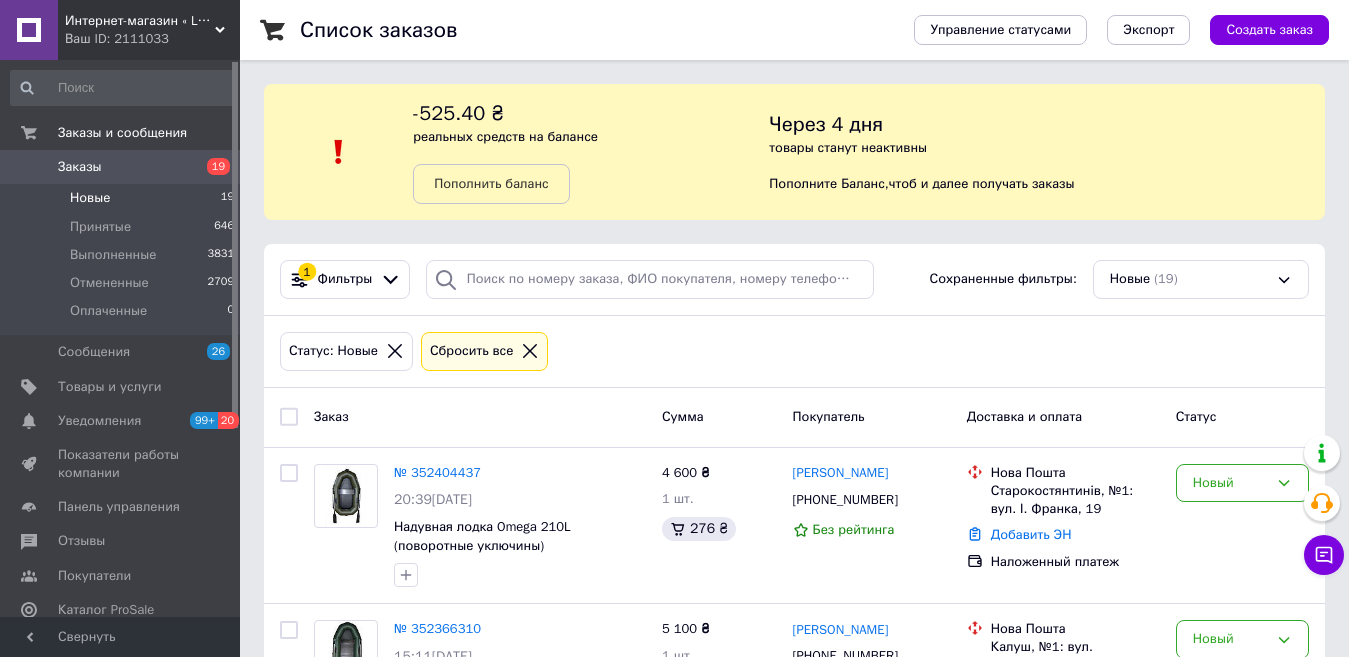 click on "Новые" at bounding box center [90, 198] 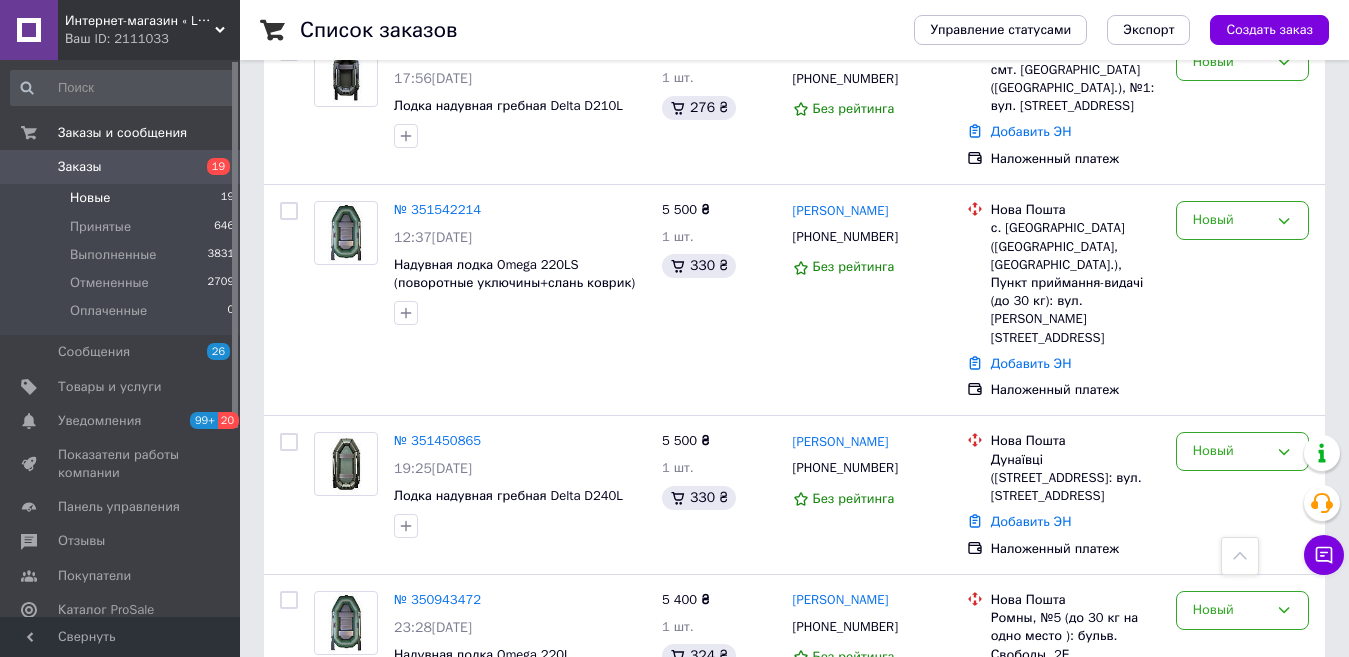 scroll, scrollTop: 2811, scrollLeft: 0, axis: vertical 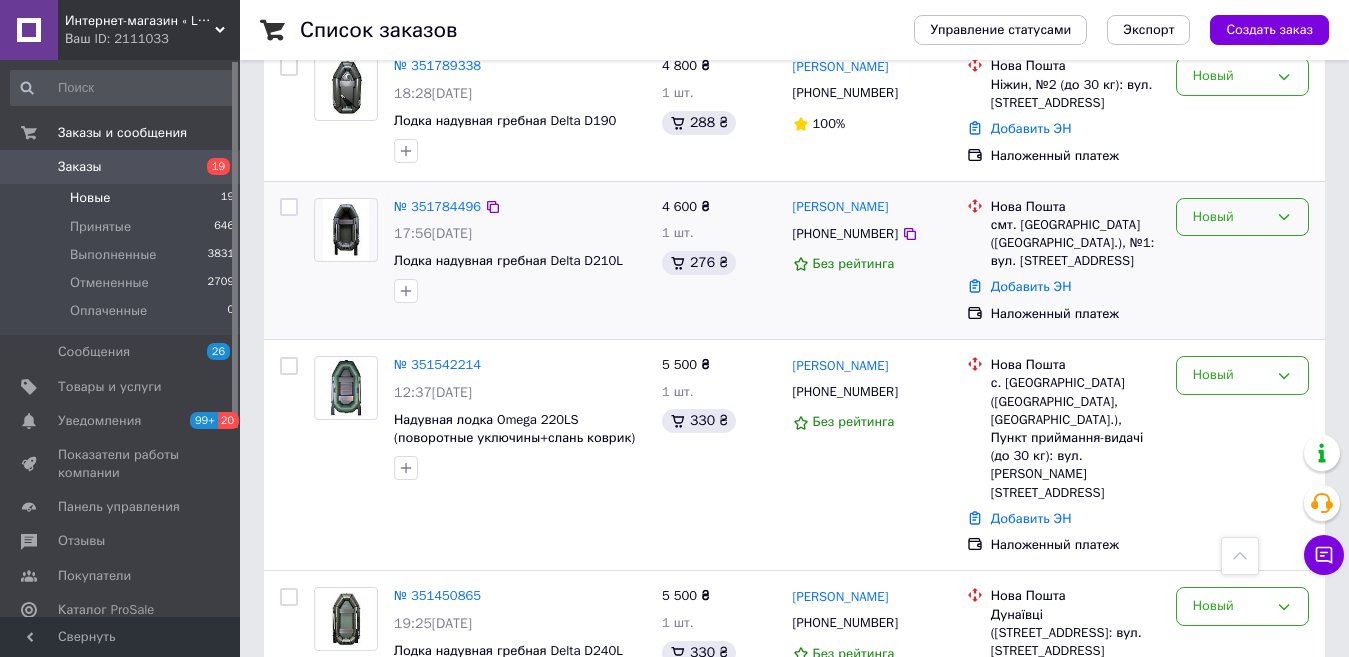 click on "Новый" at bounding box center [1230, 217] 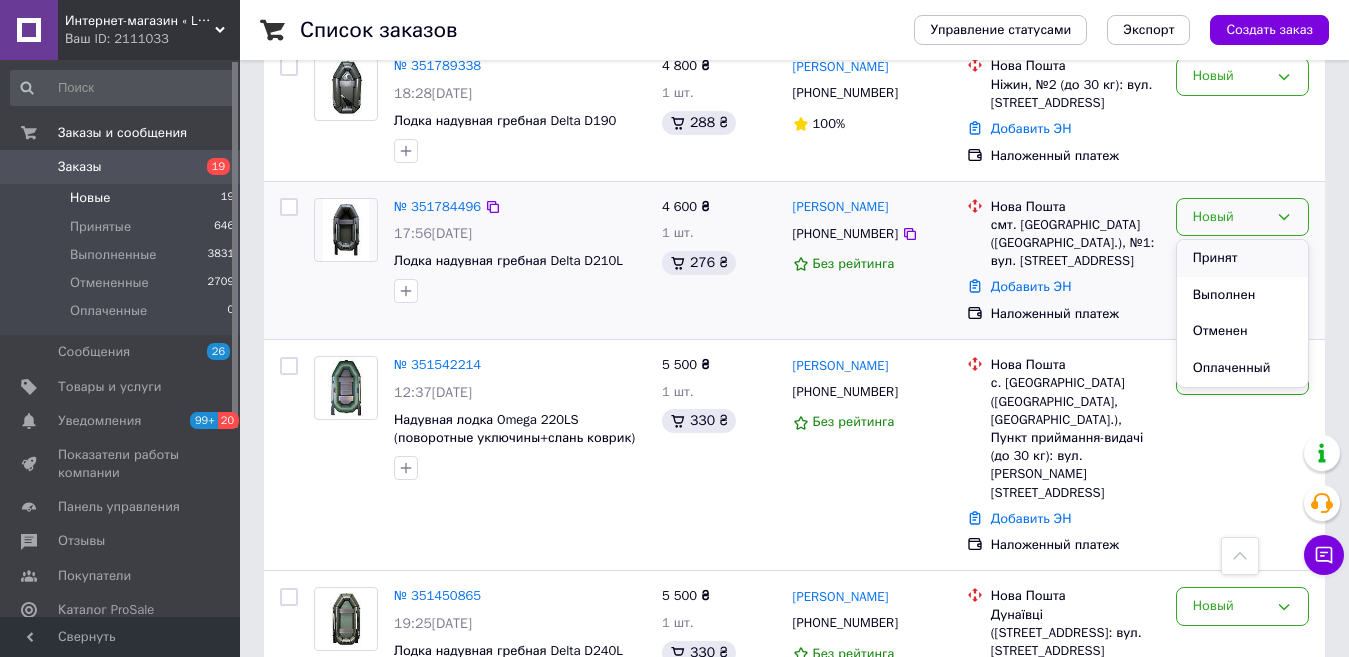 click on "Принят" at bounding box center [1242, 258] 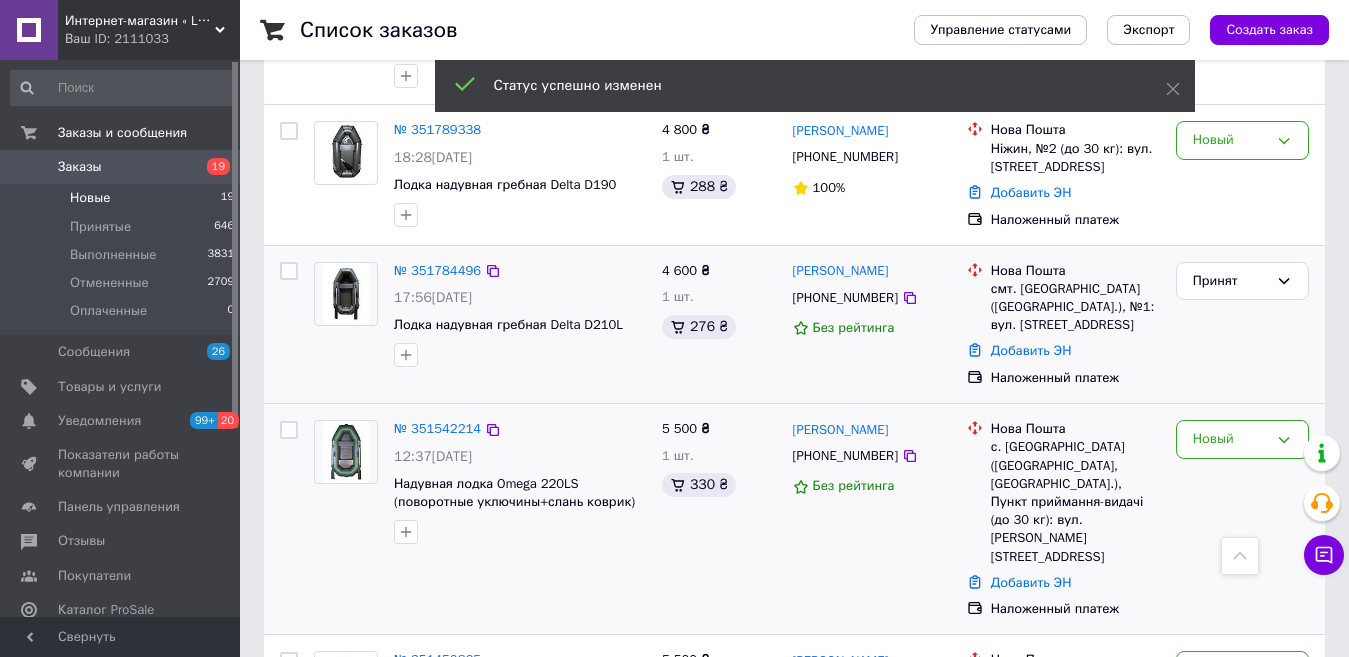 scroll, scrollTop: 2511, scrollLeft: 0, axis: vertical 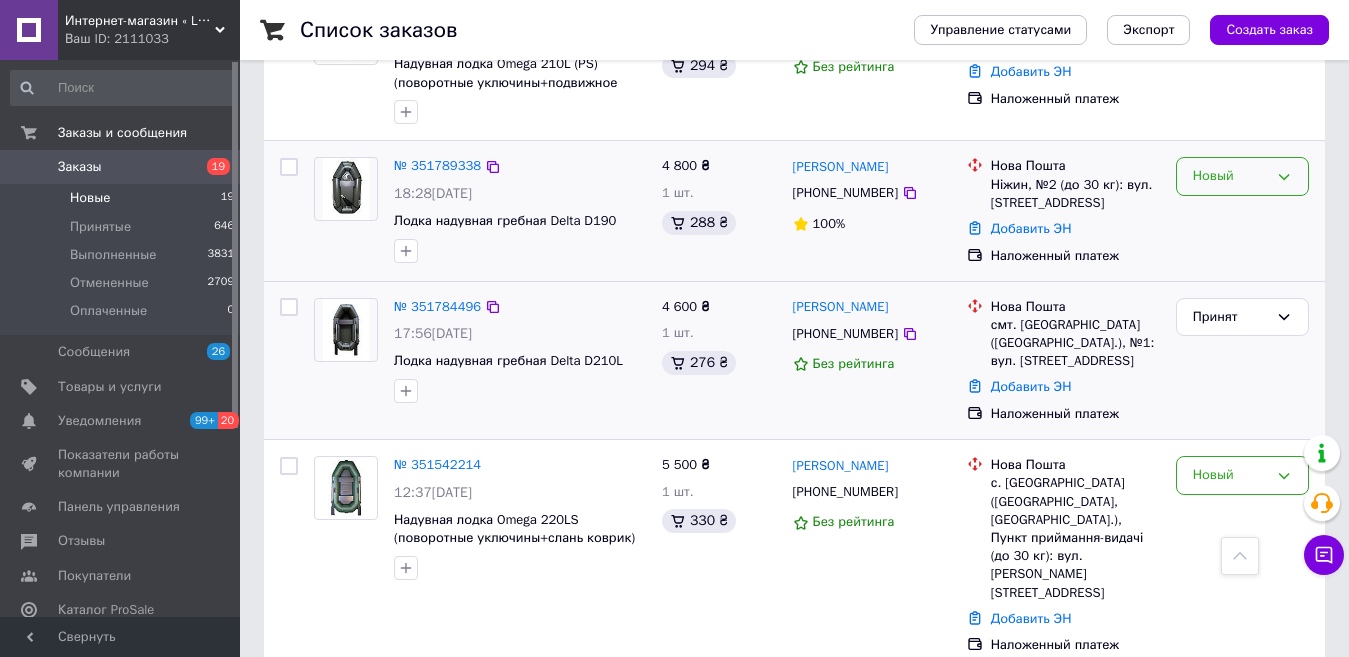 click on "Новый" at bounding box center [1242, 176] 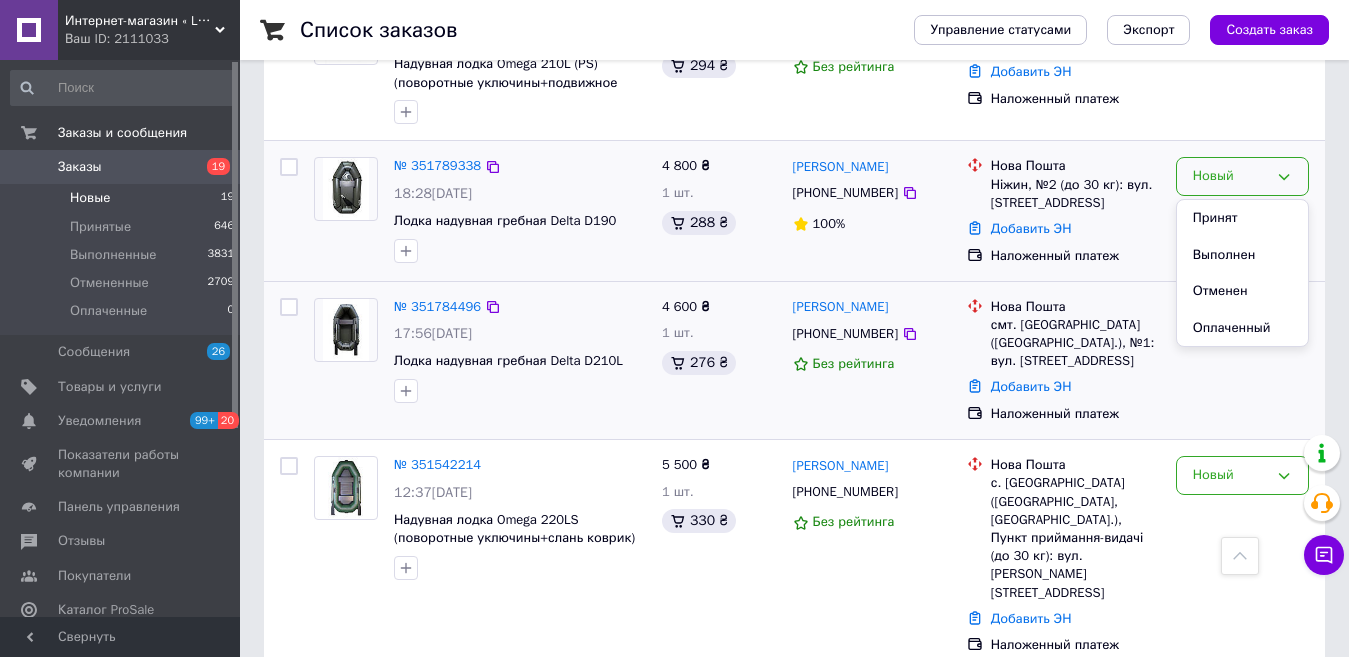 click on "Добавить ЭН" at bounding box center (1075, 229) 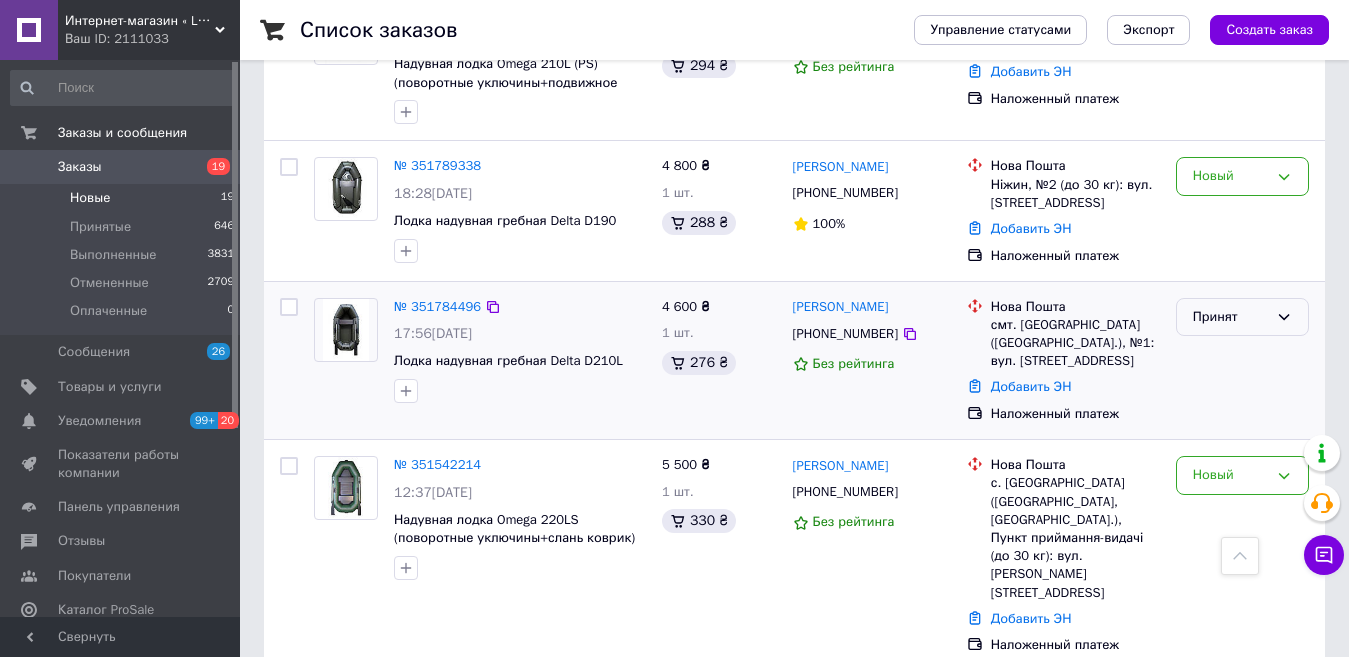 click on "Принят" at bounding box center (1230, 317) 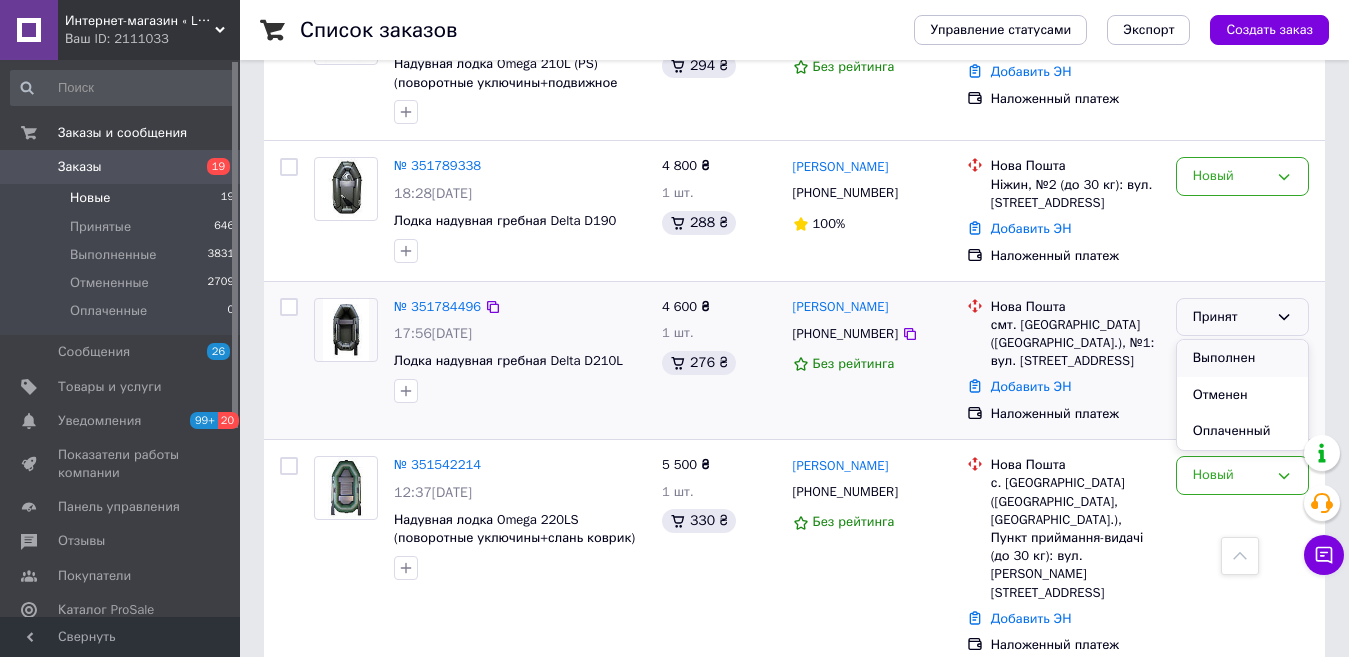 click on "Выполнен" at bounding box center (1242, 358) 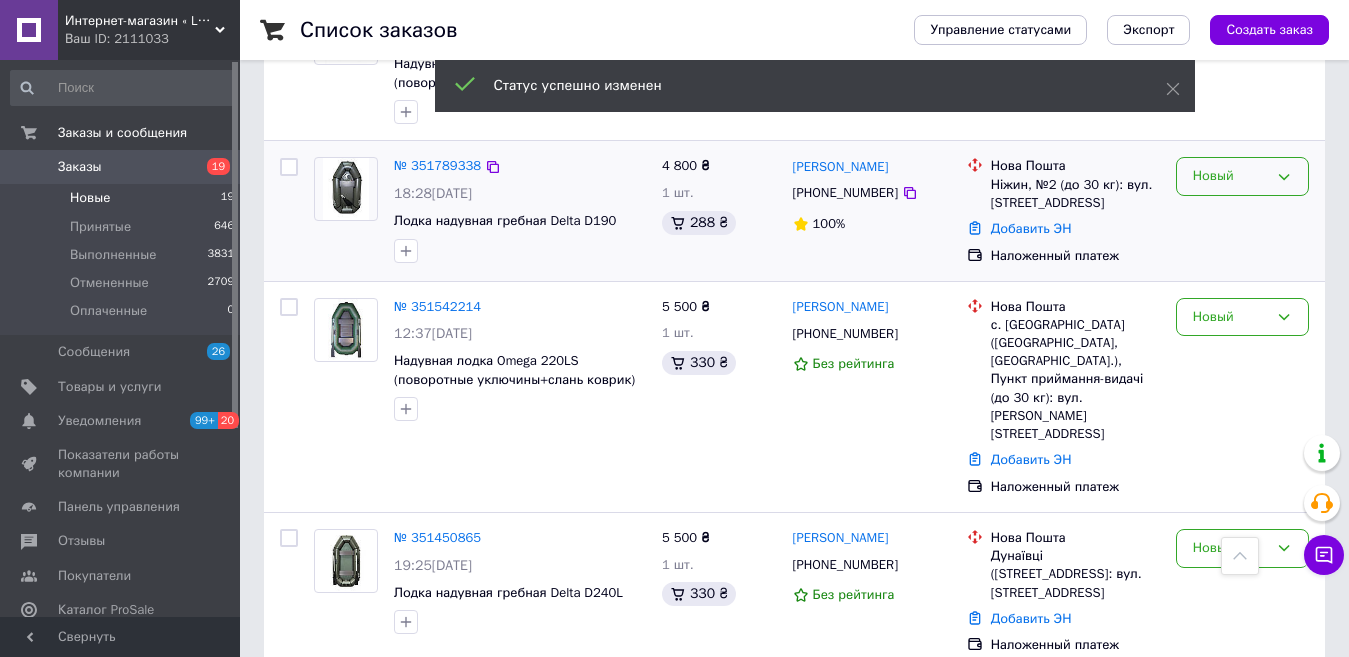 click 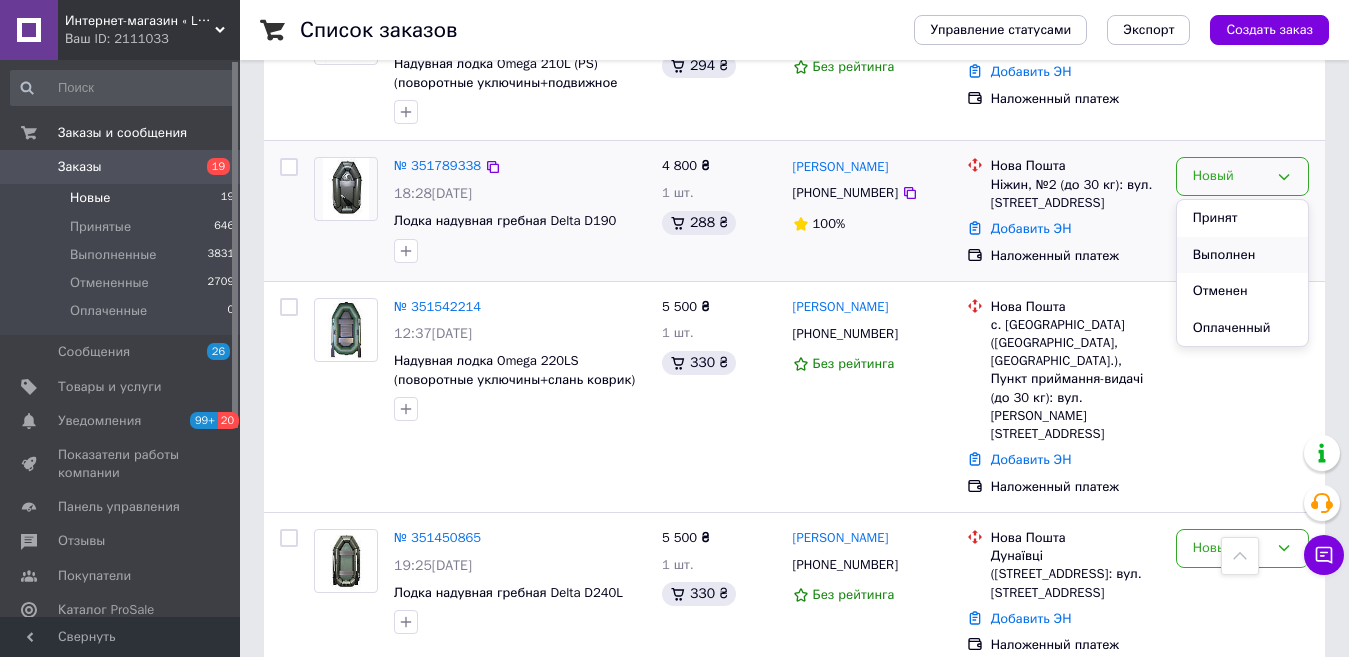 click on "Выполнен" at bounding box center (1242, 255) 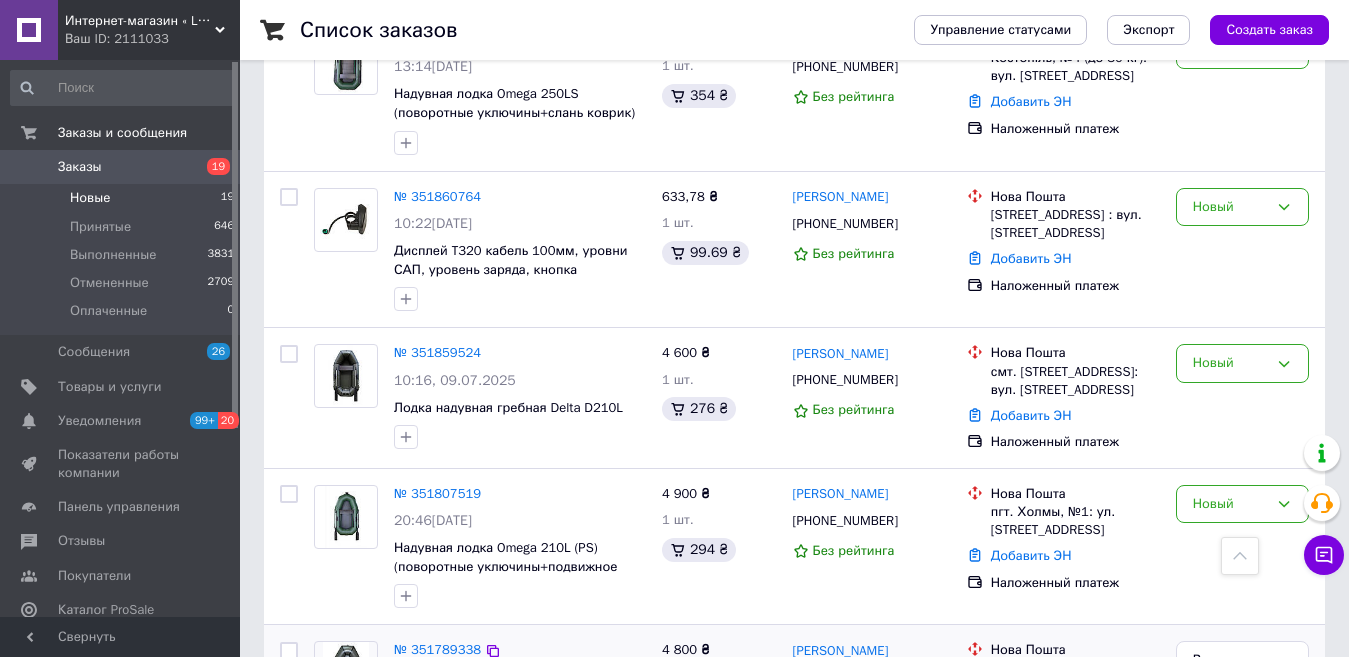 scroll, scrollTop: 2011, scrollLeft: 0, axis: vertical 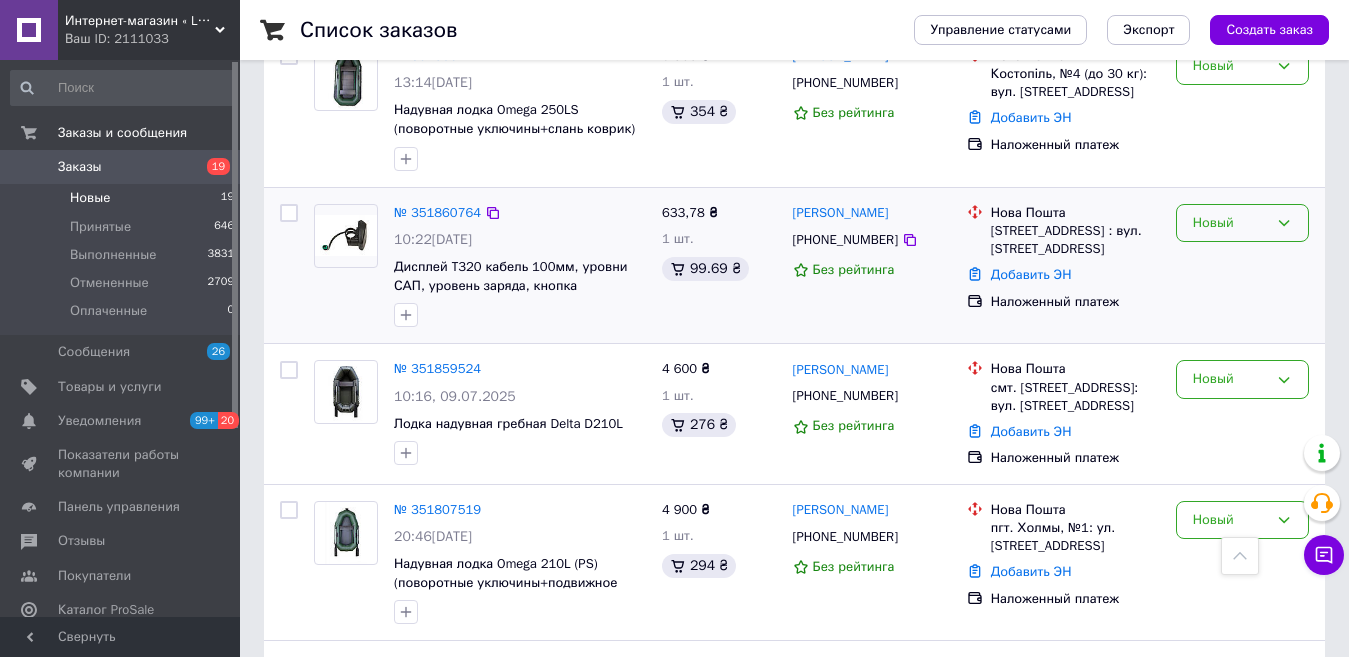 click on "Новый" at bounding box center [1230, 223] 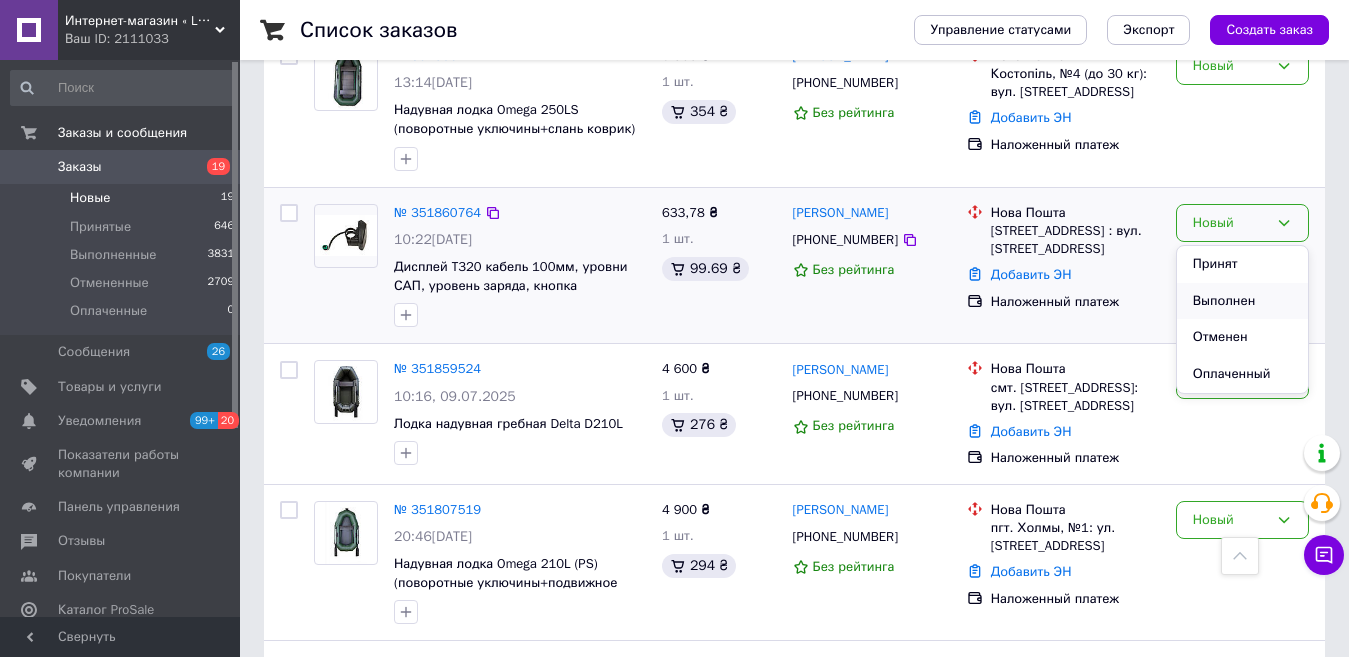 click on "Выполнен" at bounding box center (1242, 301) 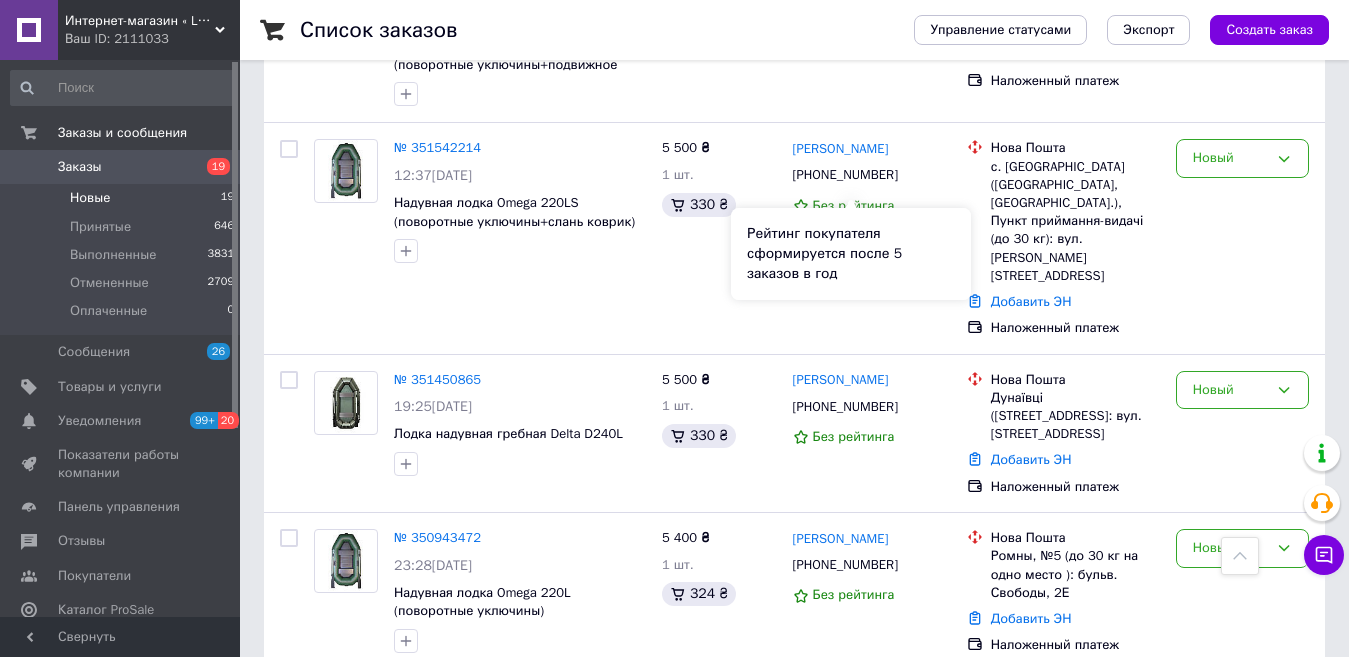 scroll, scrollTop: 2530, scrollLeft: 0, axis: vertical 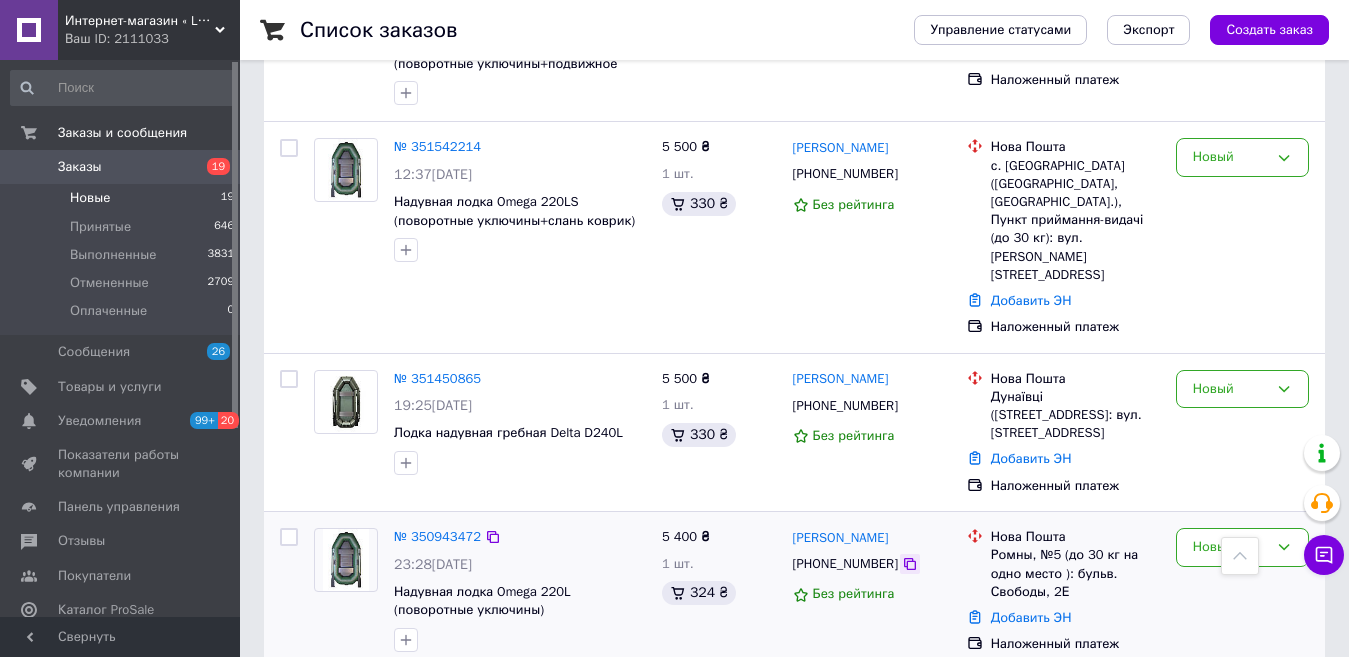 click 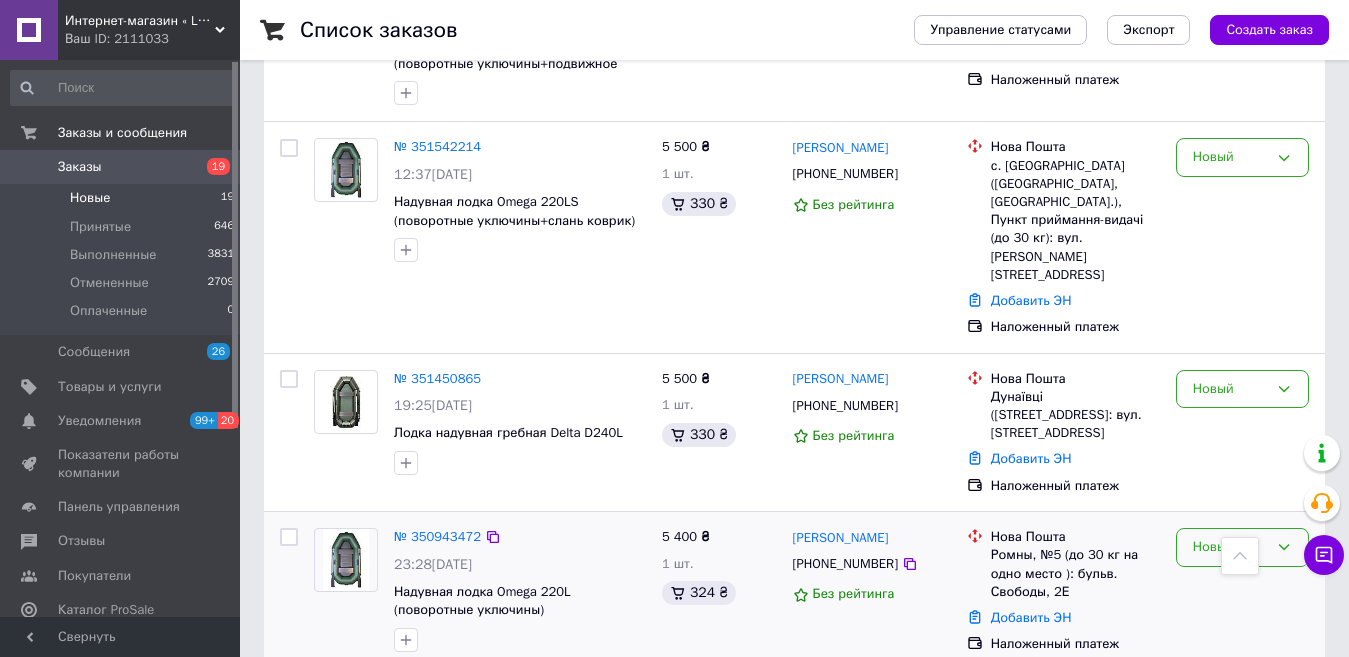 click on "Новый" at bounding box center [1230, 547] 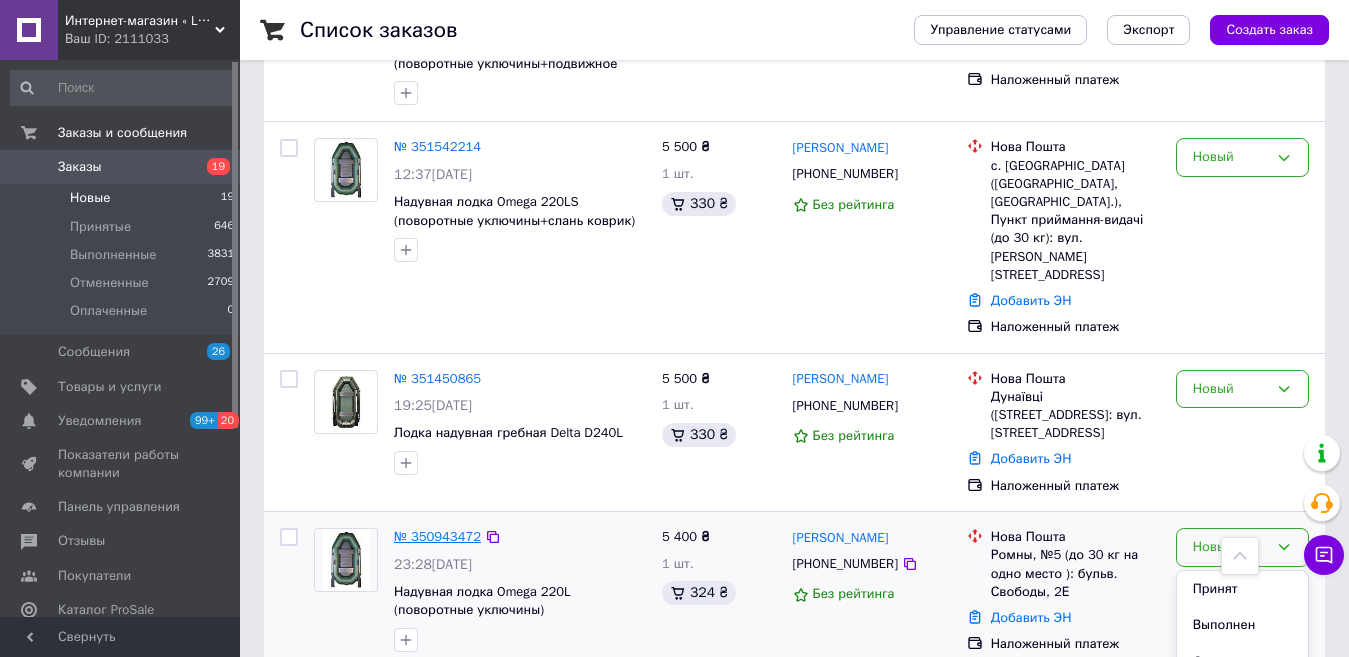 click on "№ 350943472" at bounding box center (437, 536) 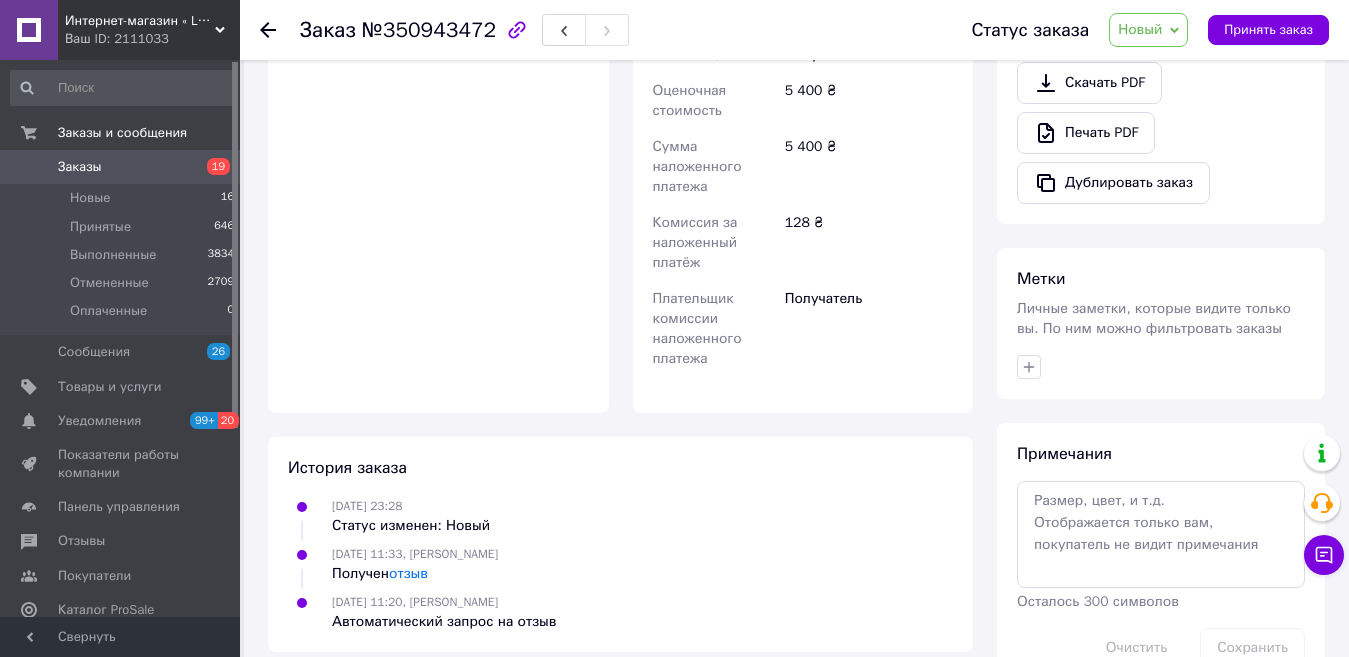 scroll, scrollTop: 848, scrollLeft: 0, axis: vertical 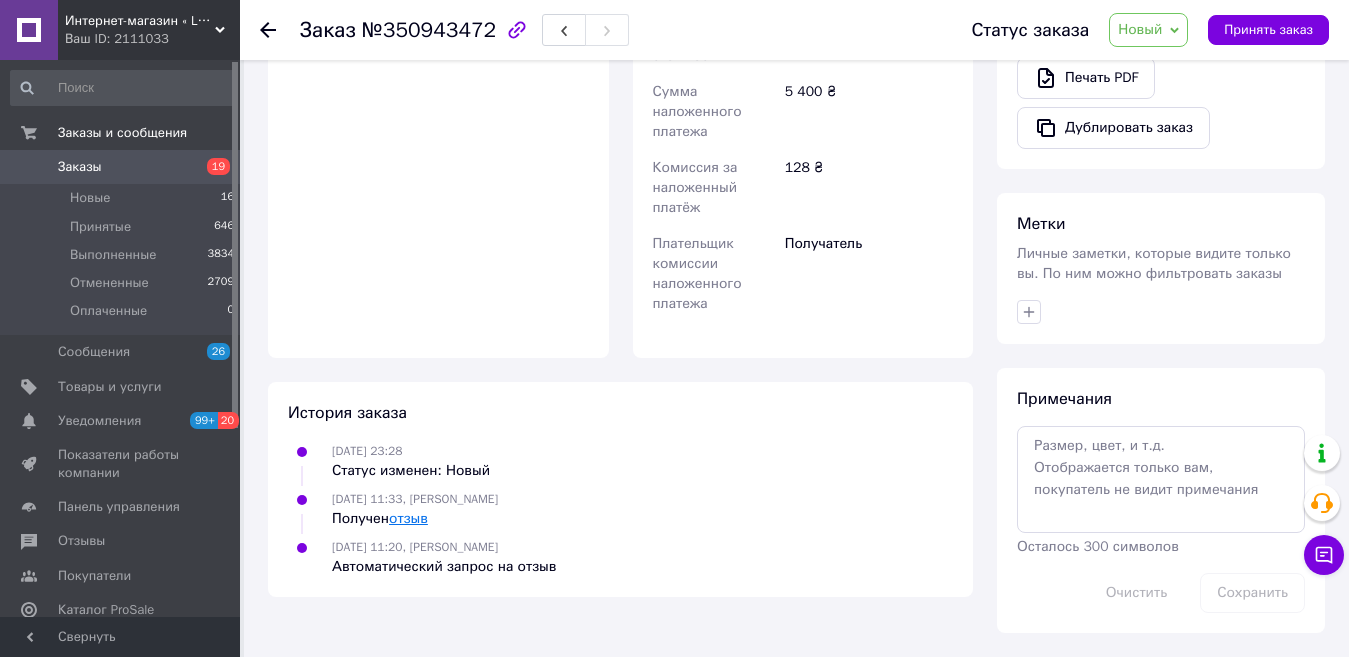 click on "отзыв" at bounding box center [408, 518] 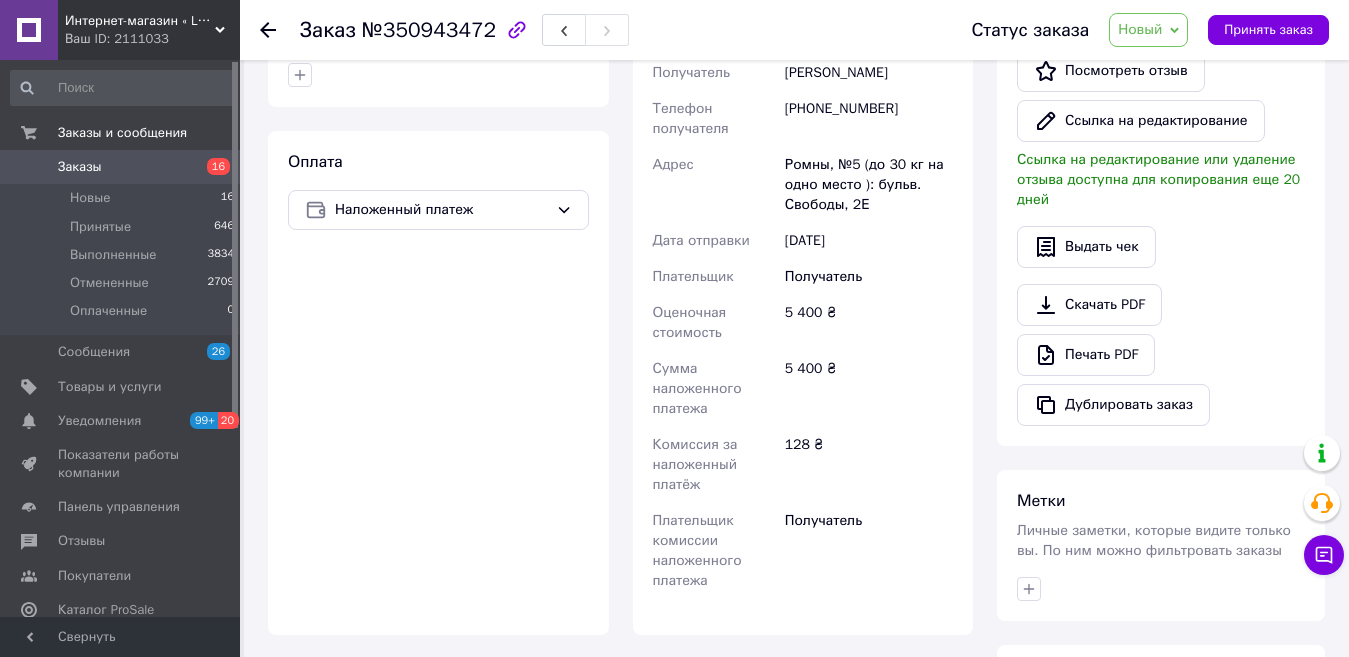 scroll, scrollTop: 548, scrollLeft: 0, axis: vertical 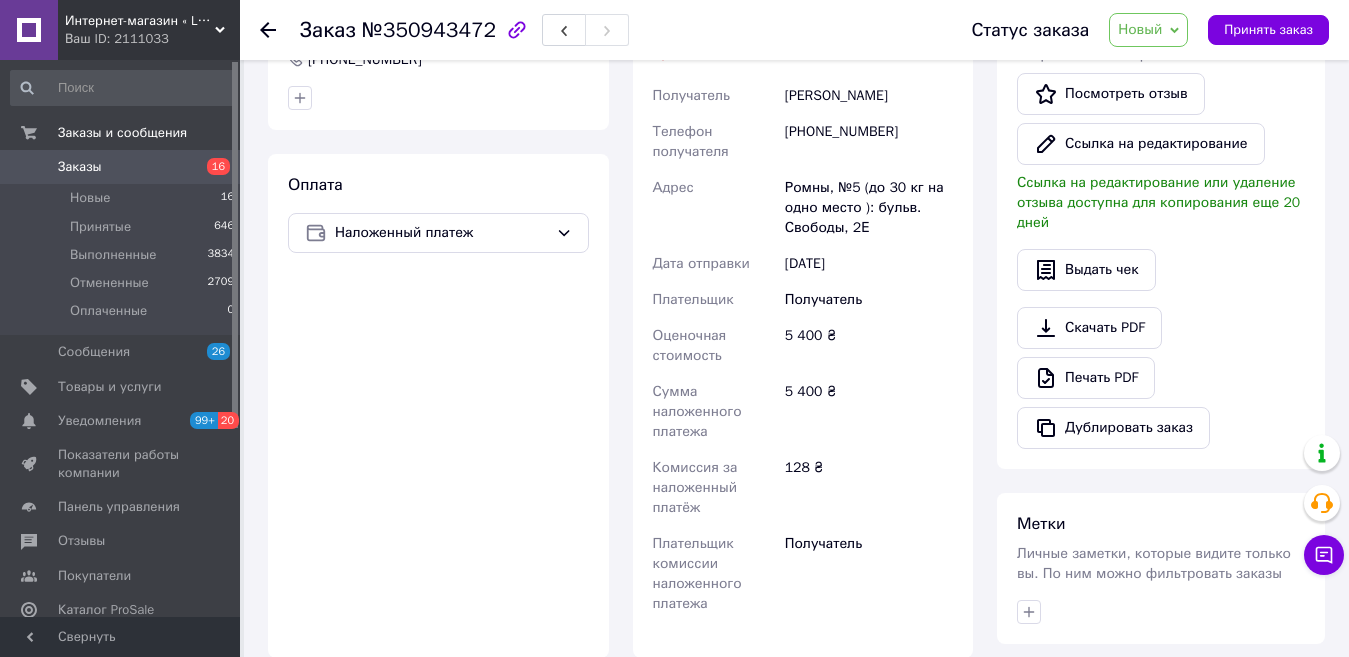 click on "Новый" at bounding box center [1148, 30] 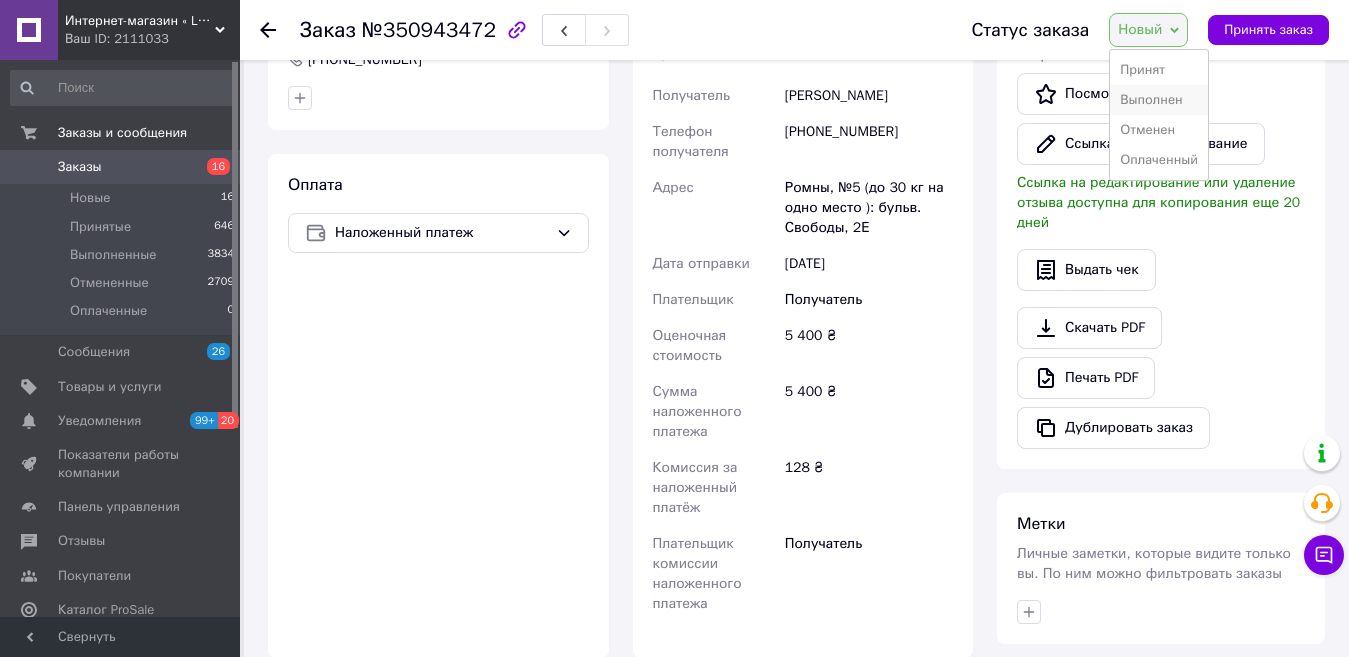 click on "Выполнен" at bounding box center (1159, 100) 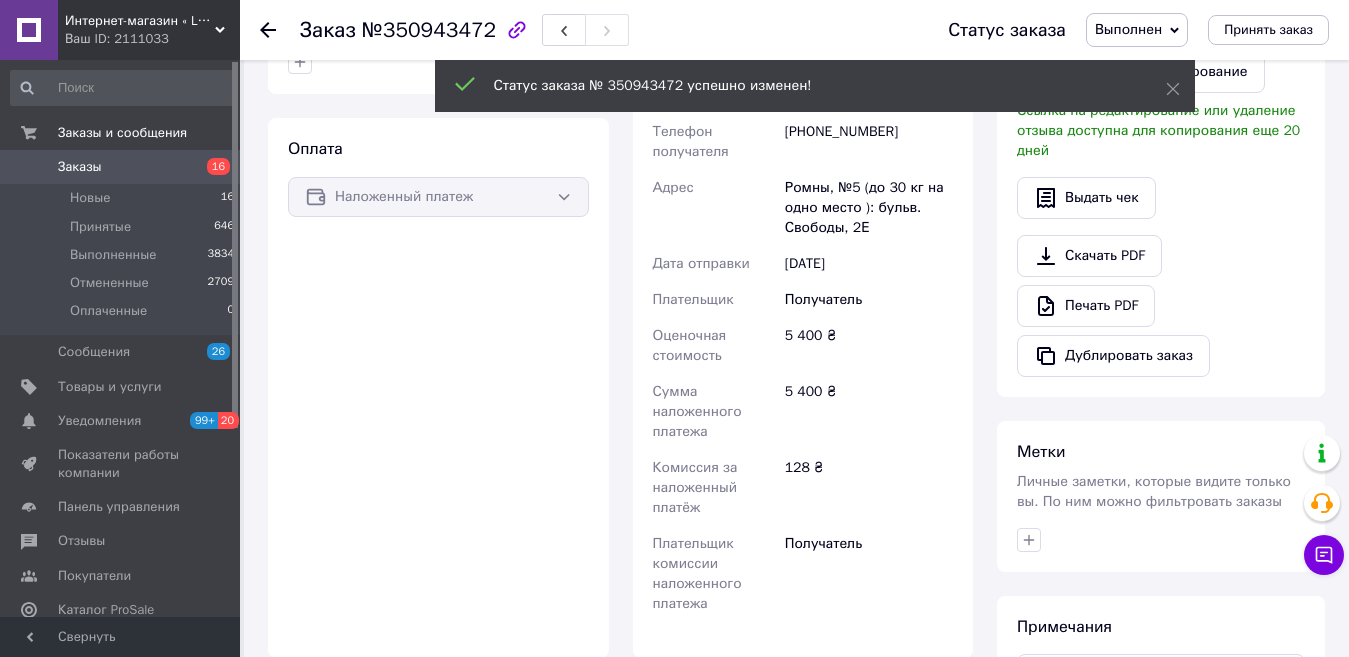 scroll, scrollTop: 512, scrollLeft: 0, axis: vertical 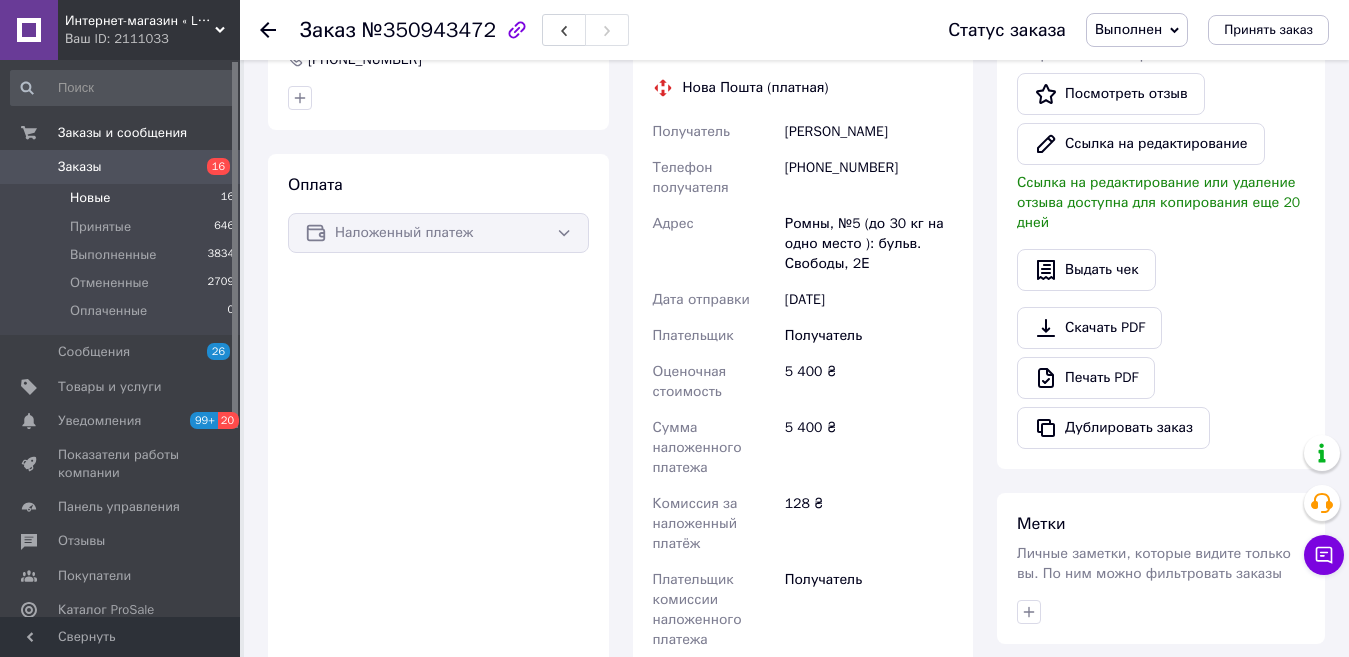 click on "Новые" at bounding box center [90, 198] 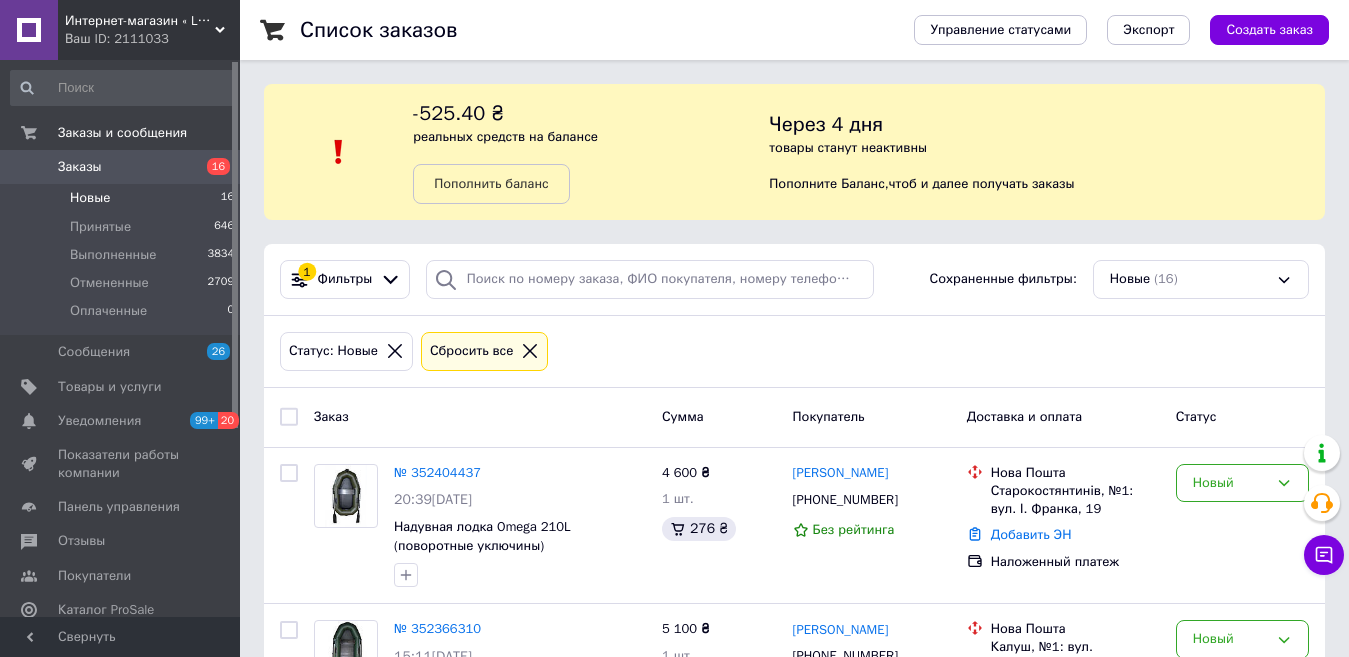 scroll, scrollTop: 2215, scrollLeft: 0, axis: vertical 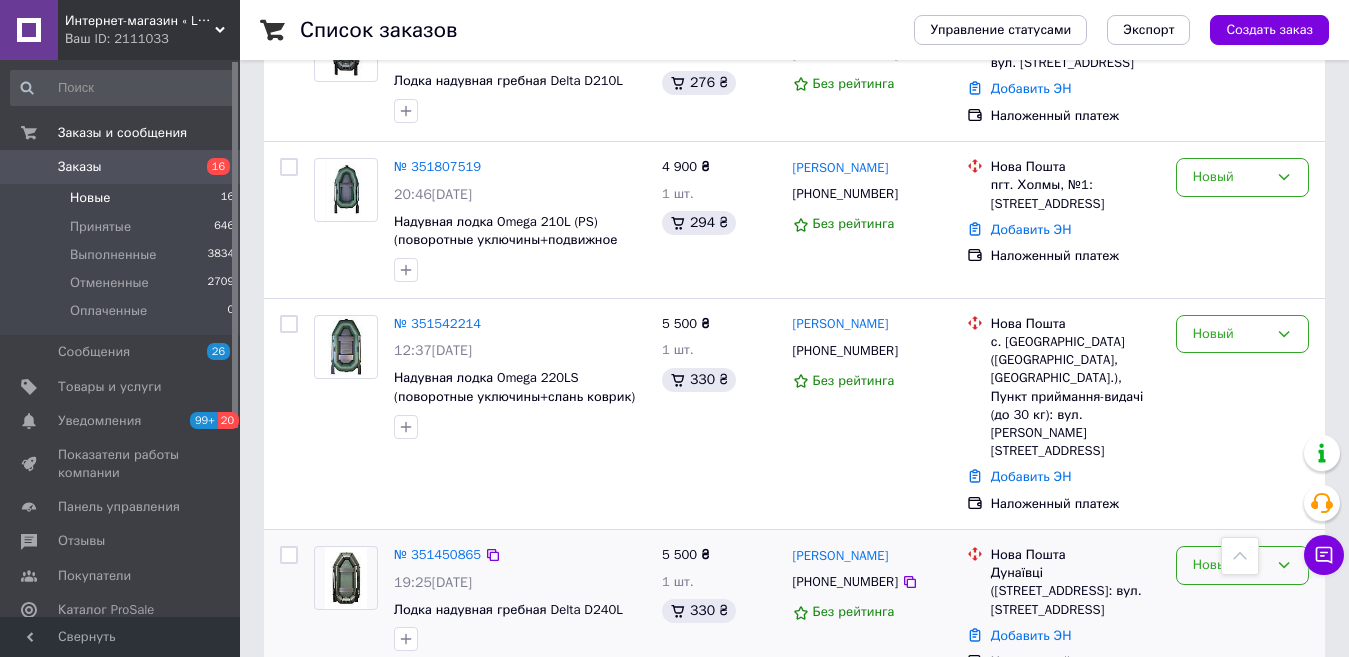 click on "Новый" at bounding box center (1230, 565) 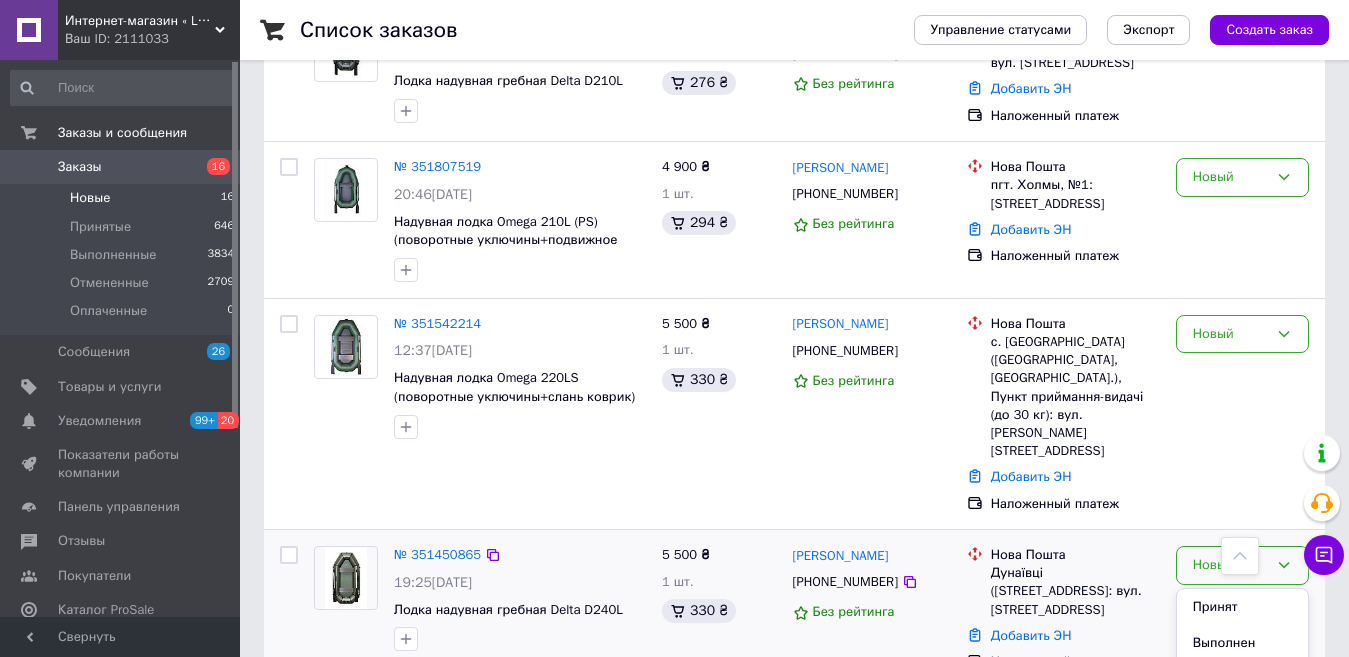 click on "Отменен" at bounding box center (1242, 680) 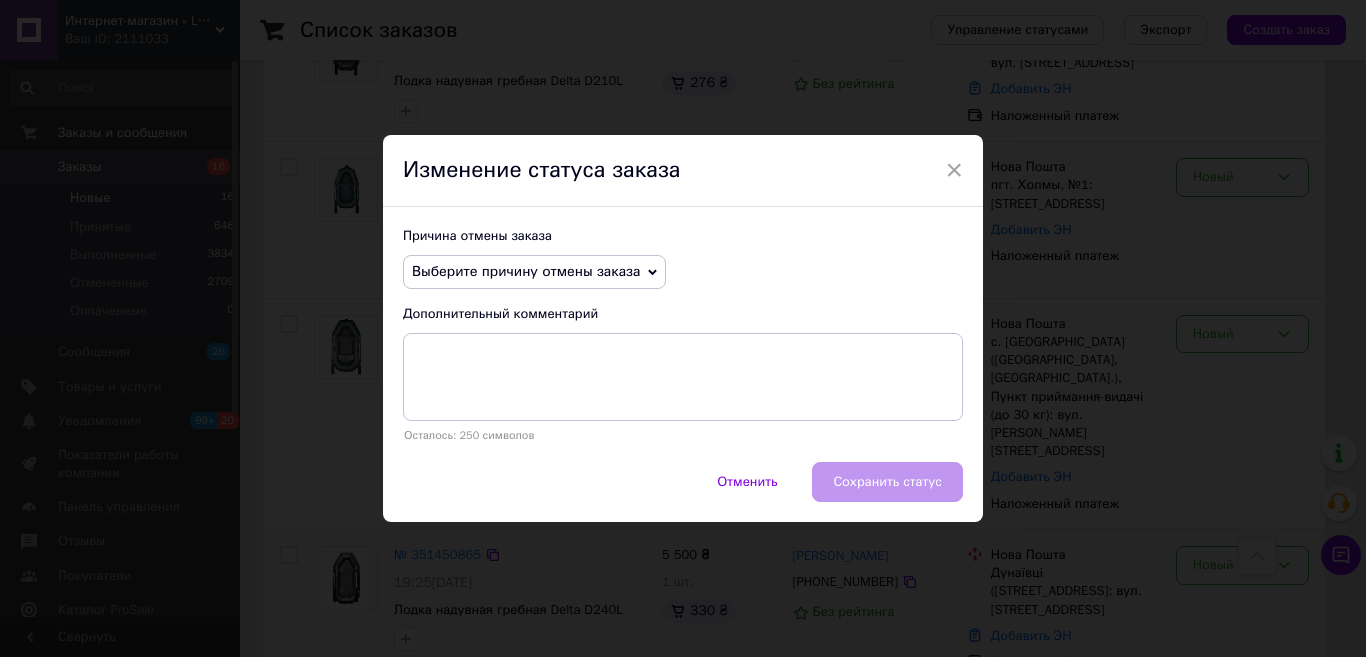 click 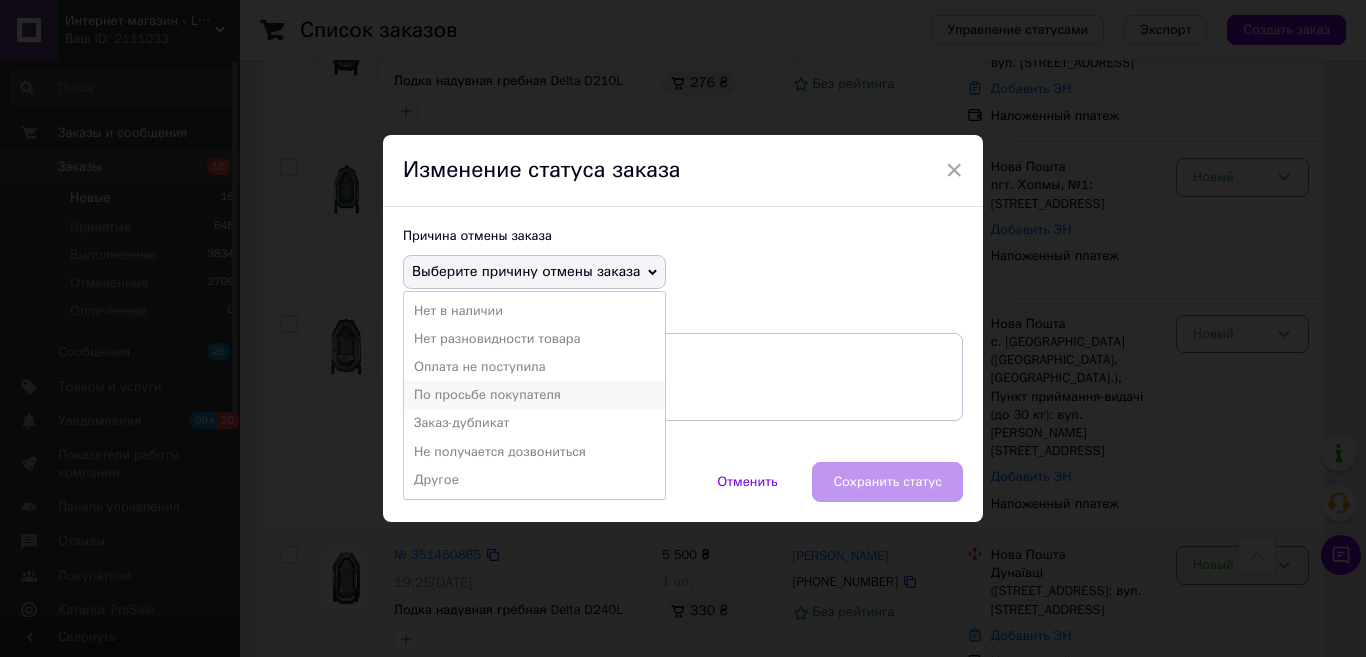 click on "По просьбе покупателя" at bounding box center [534, 395] 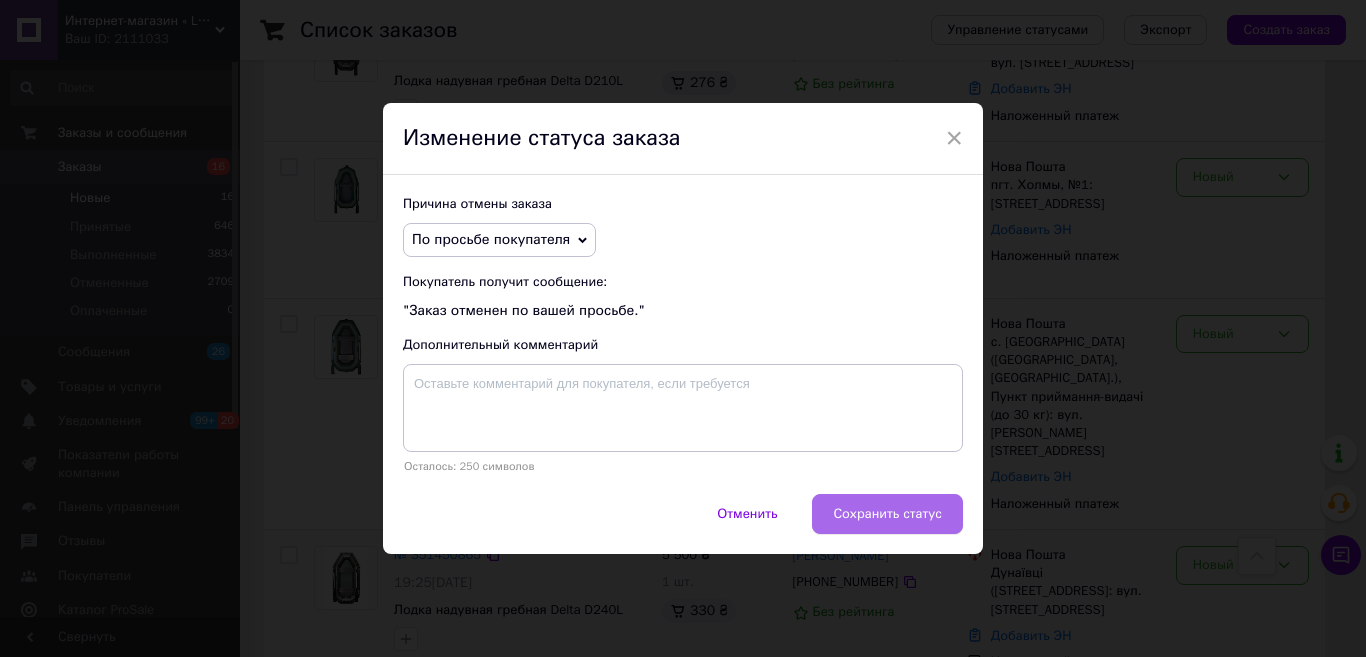 click on "Сохранить статус" at bounding box center (887, 514) 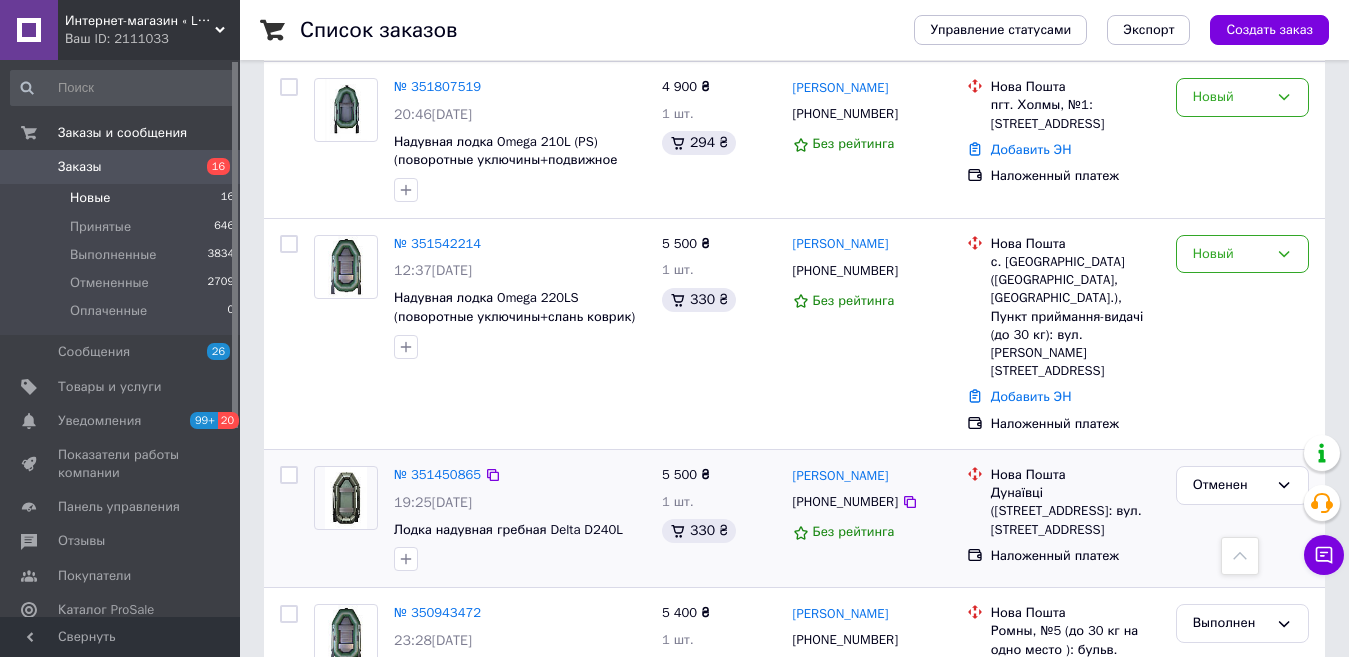 scroll, scrollTop: 2245, scrollLeft: 0, axis: vertical 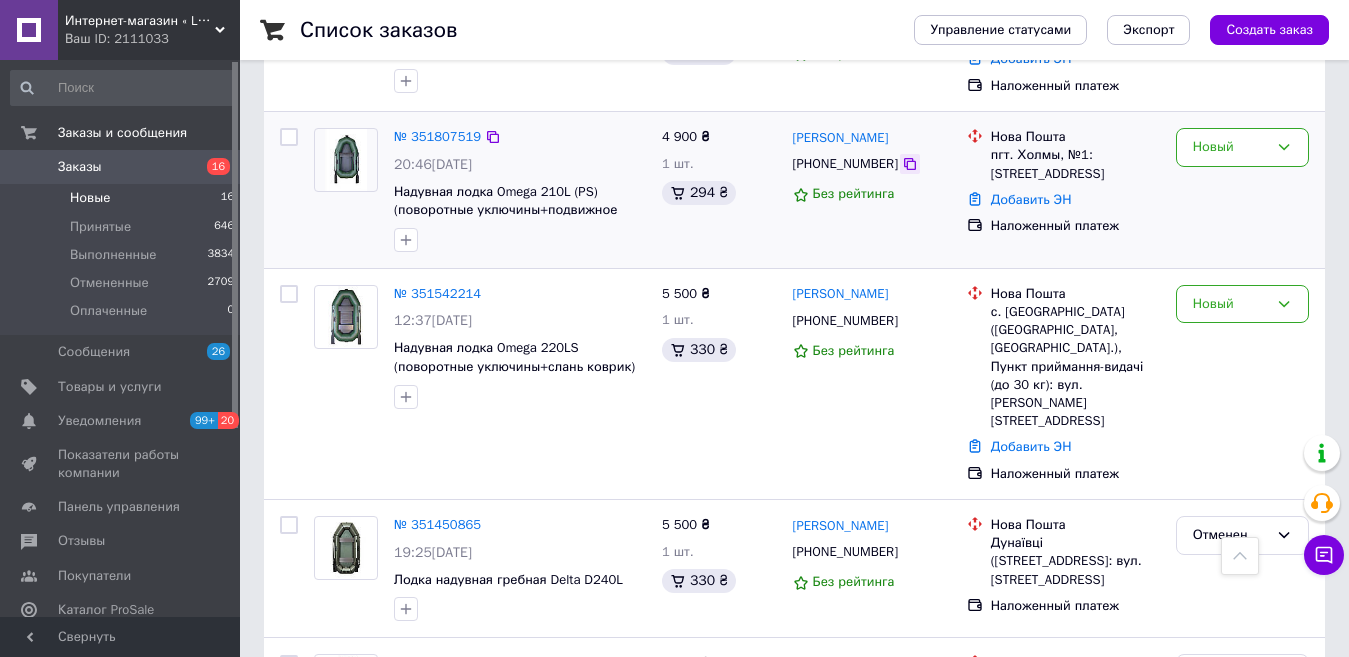 click 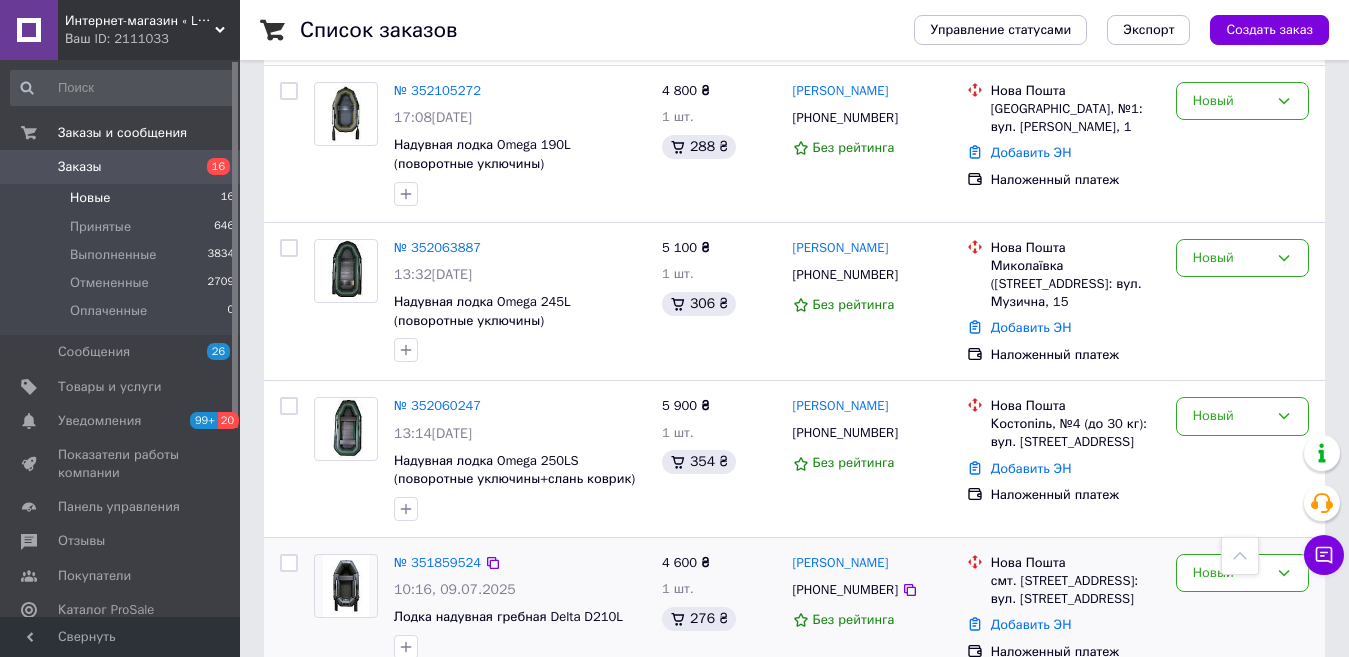 scroll, scrollTop: 1545, scrollLeft: 0, axis: vertical 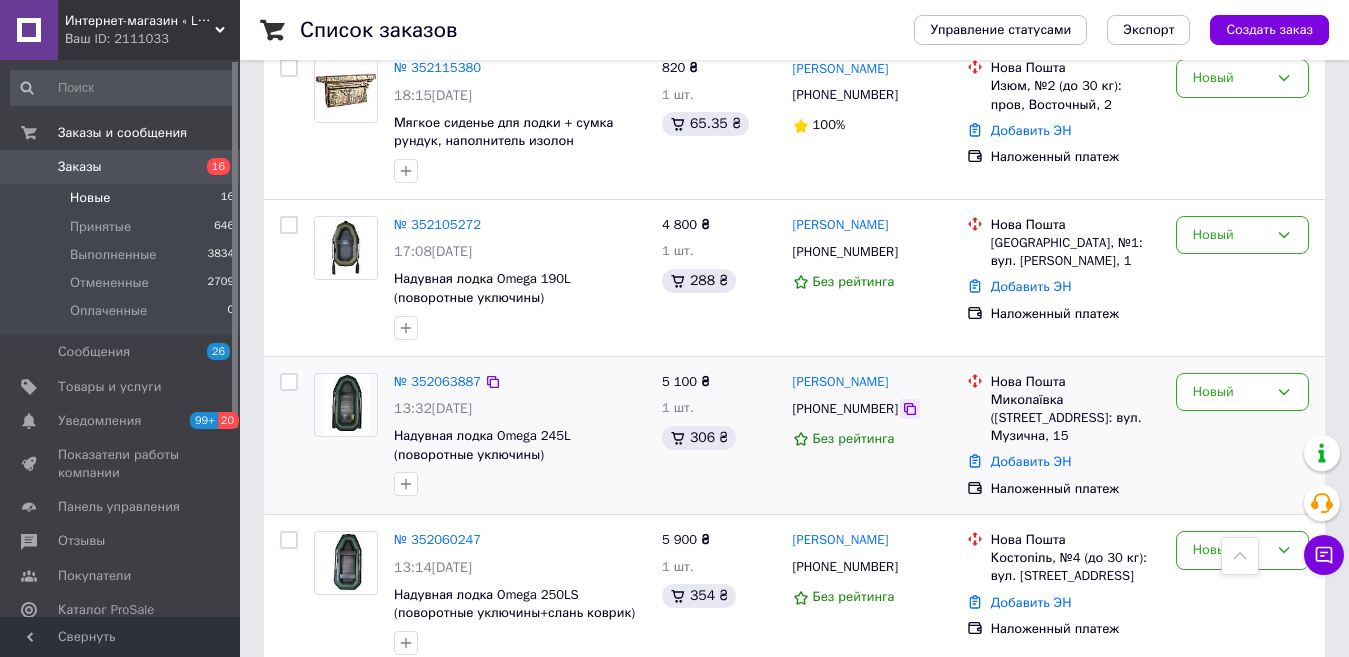 click 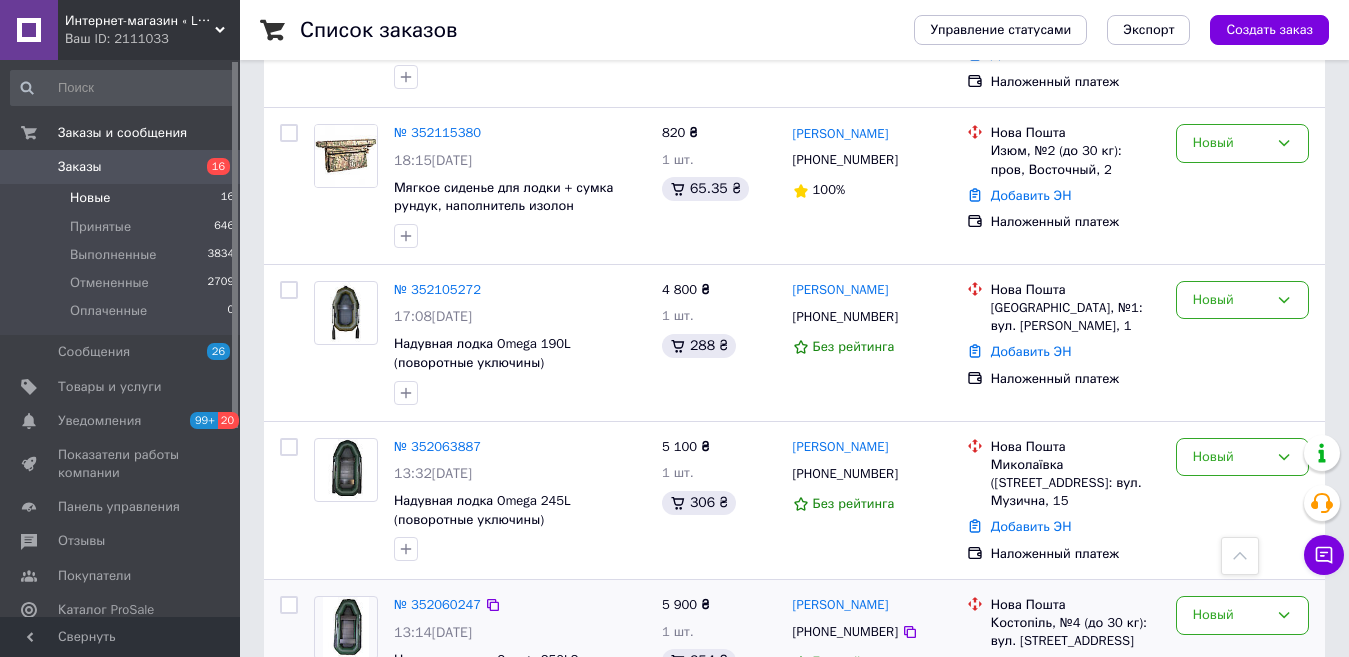 scroll, scrollTop: 1345, scrollLeft: 0, axis: vertical 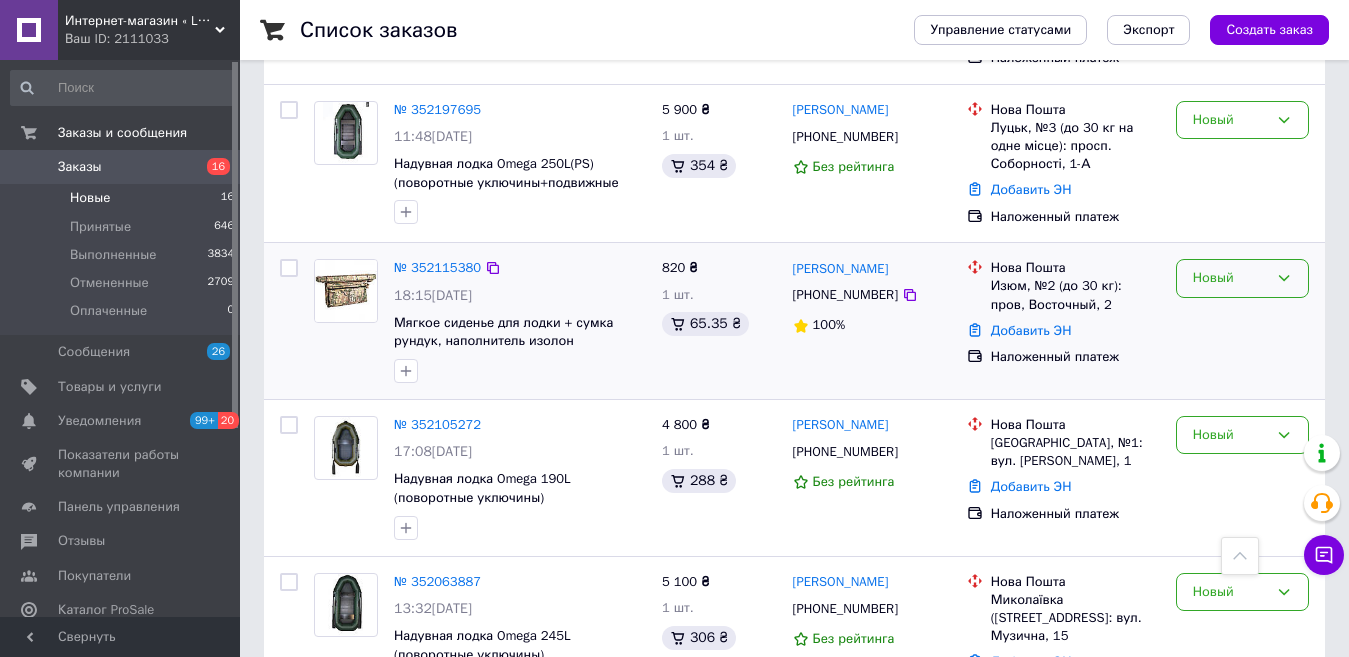 click on "Новый" at bounding box center [1230, 278] 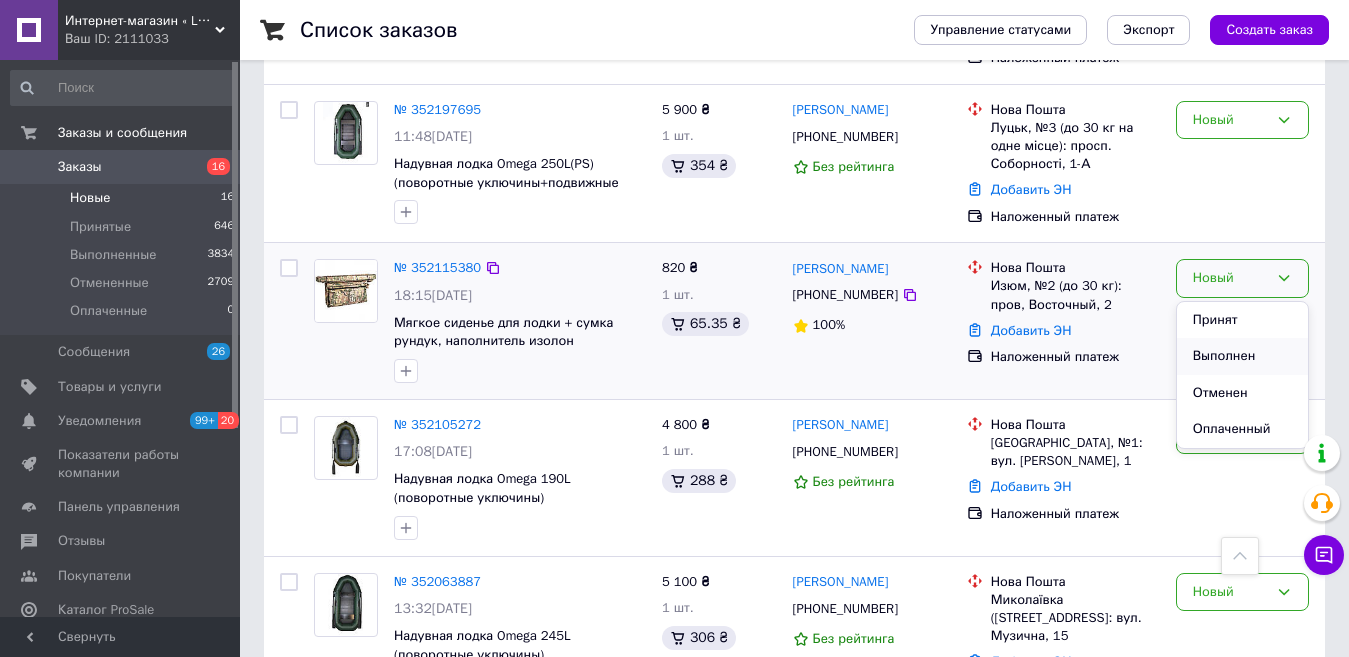 click on "Выполнен" at bounding box center [1242, 356] 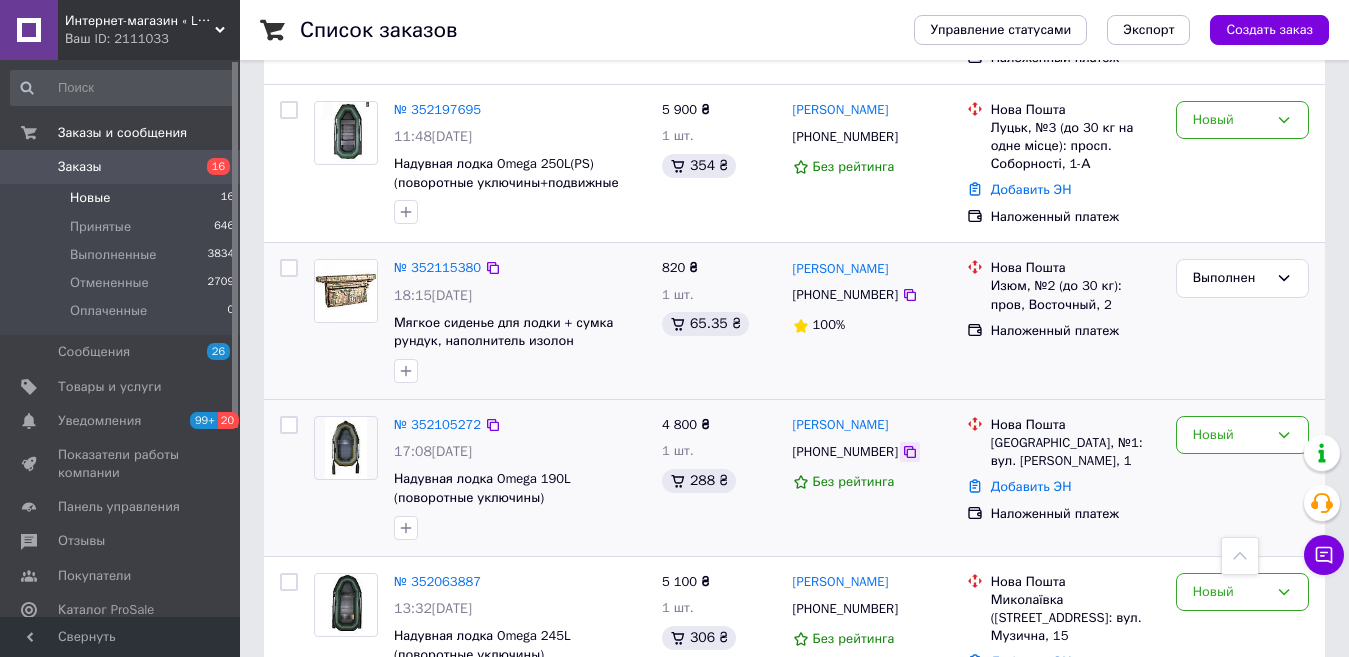 click 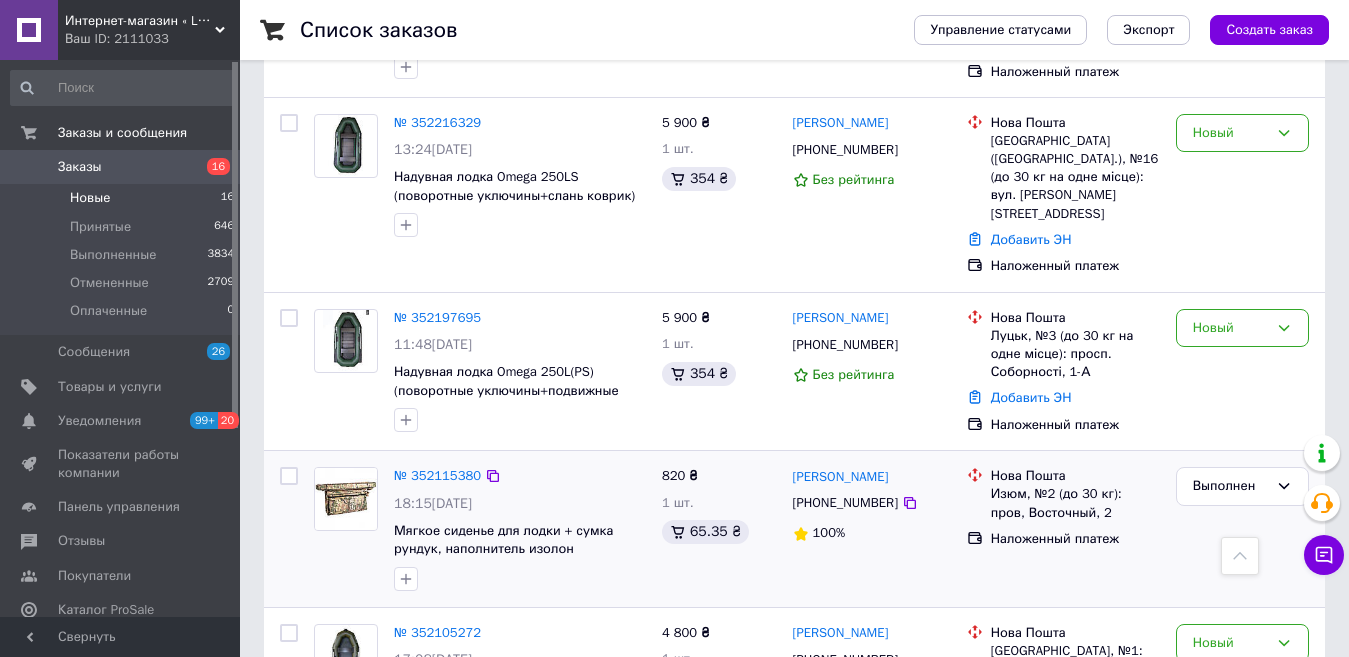 scroll, scrollTop: 1145, scrollLeft: 0, axis: vertical 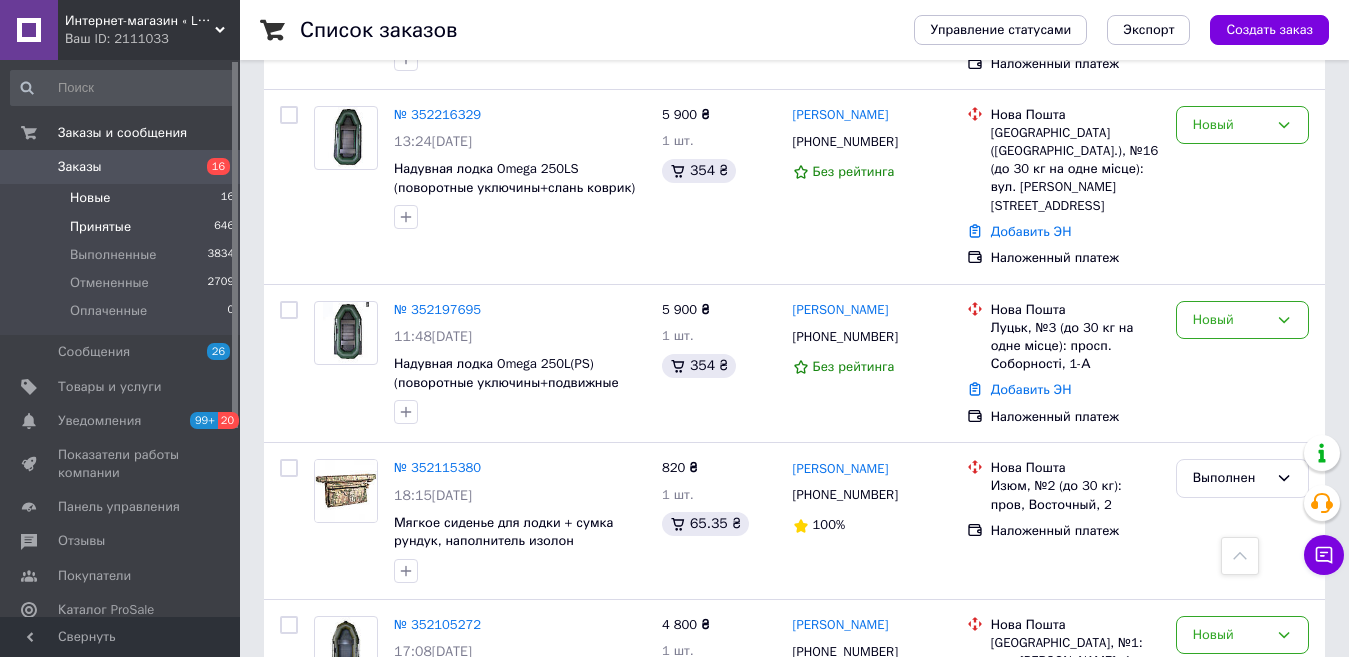click on "Принятые" at bounding box center [100, 227] 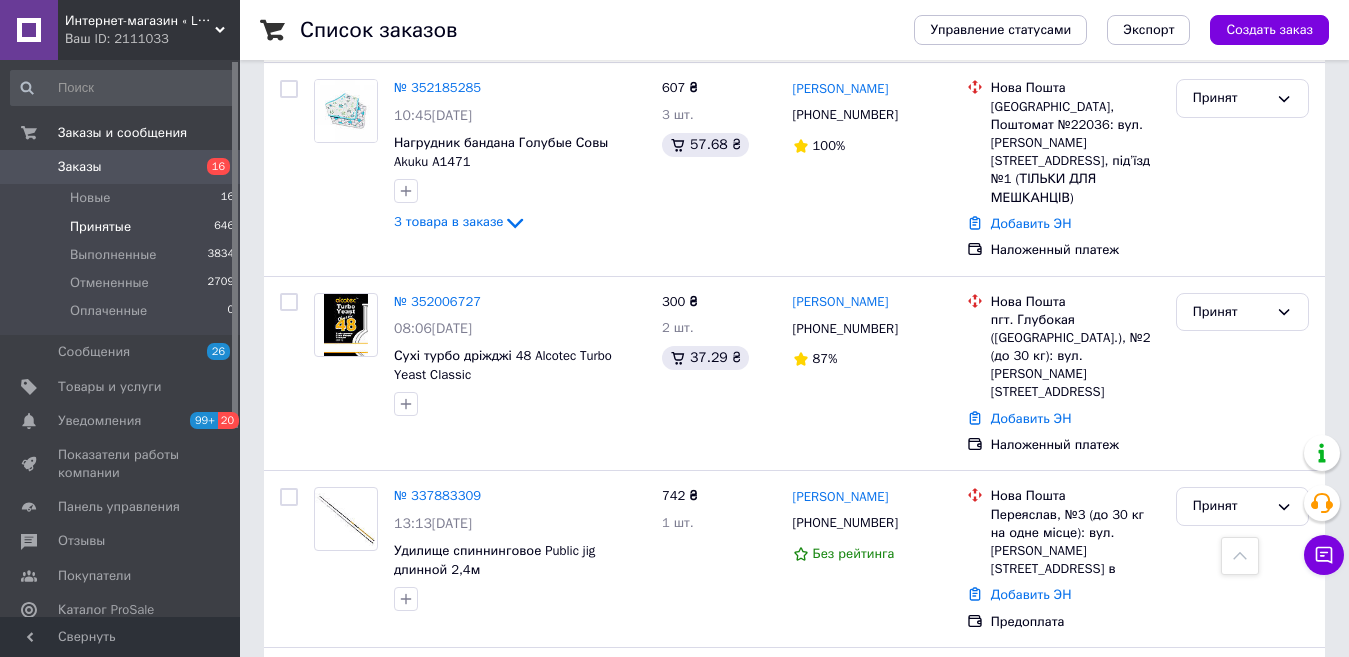 scroll, scrollTop: 900, scrollLeft: 0, axis: vertical 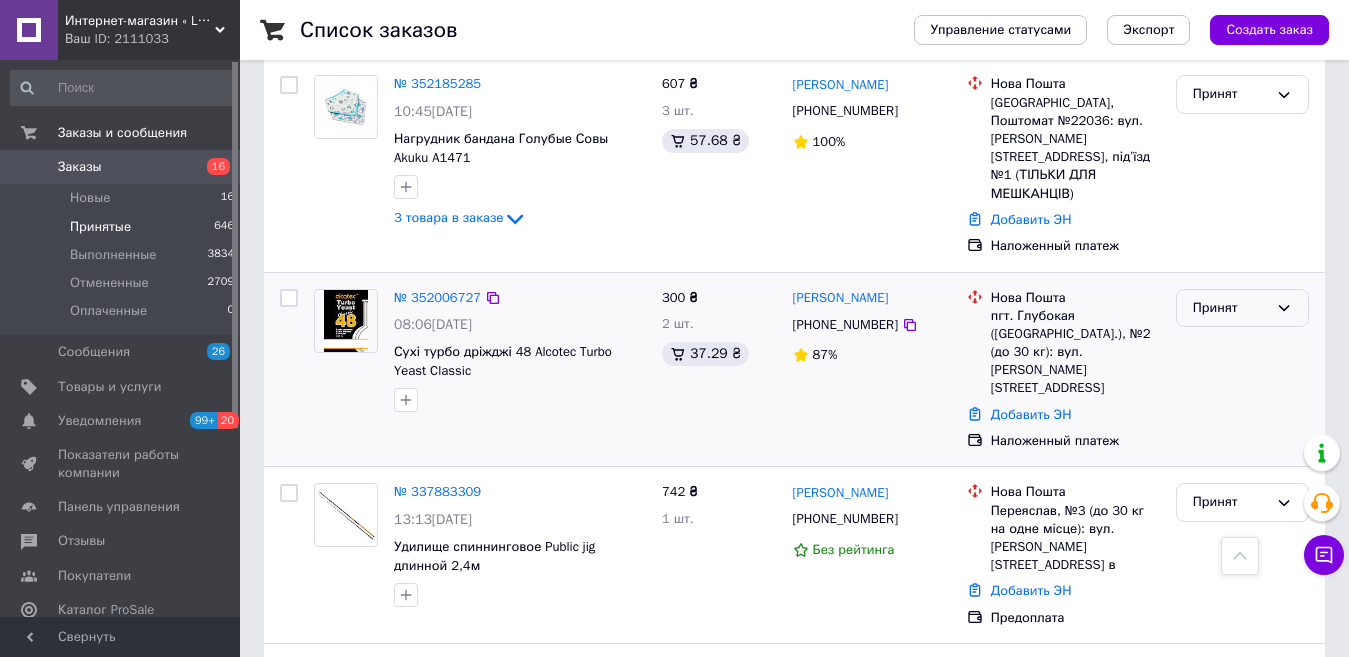 click on "Принят" at bounding box center (1230, 308) 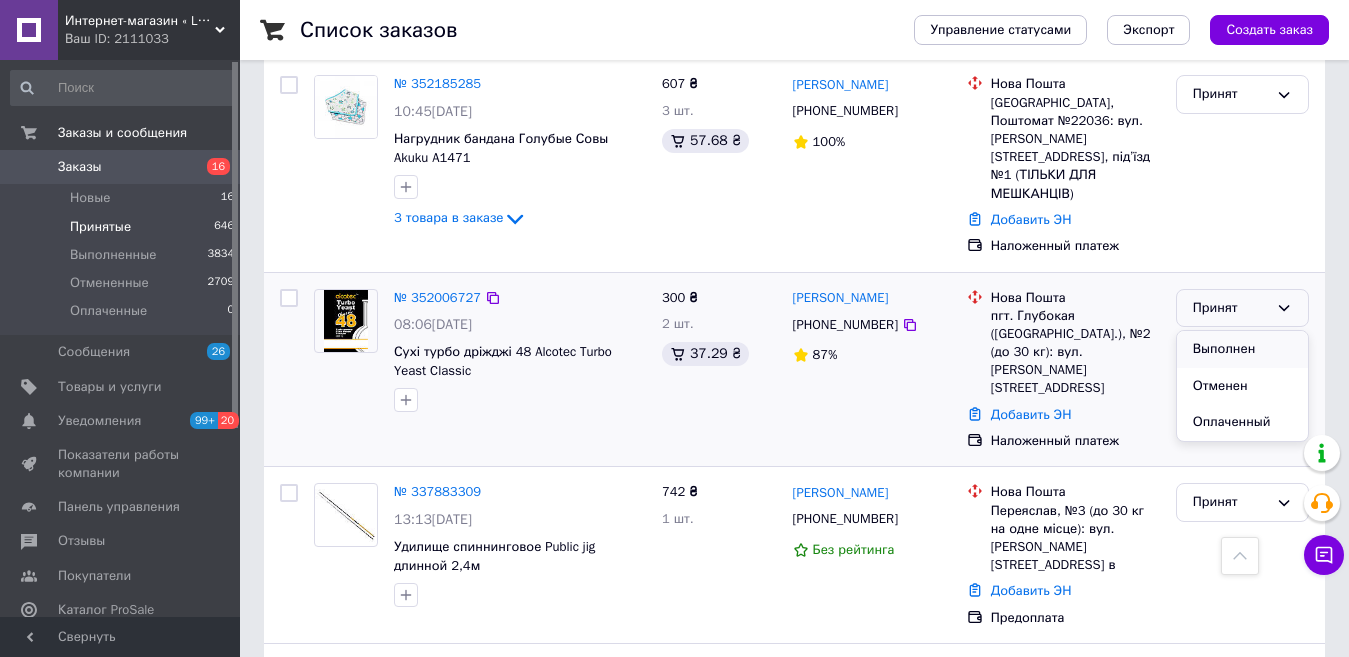click on "Выполнен" at bounding box center (1242, 349) 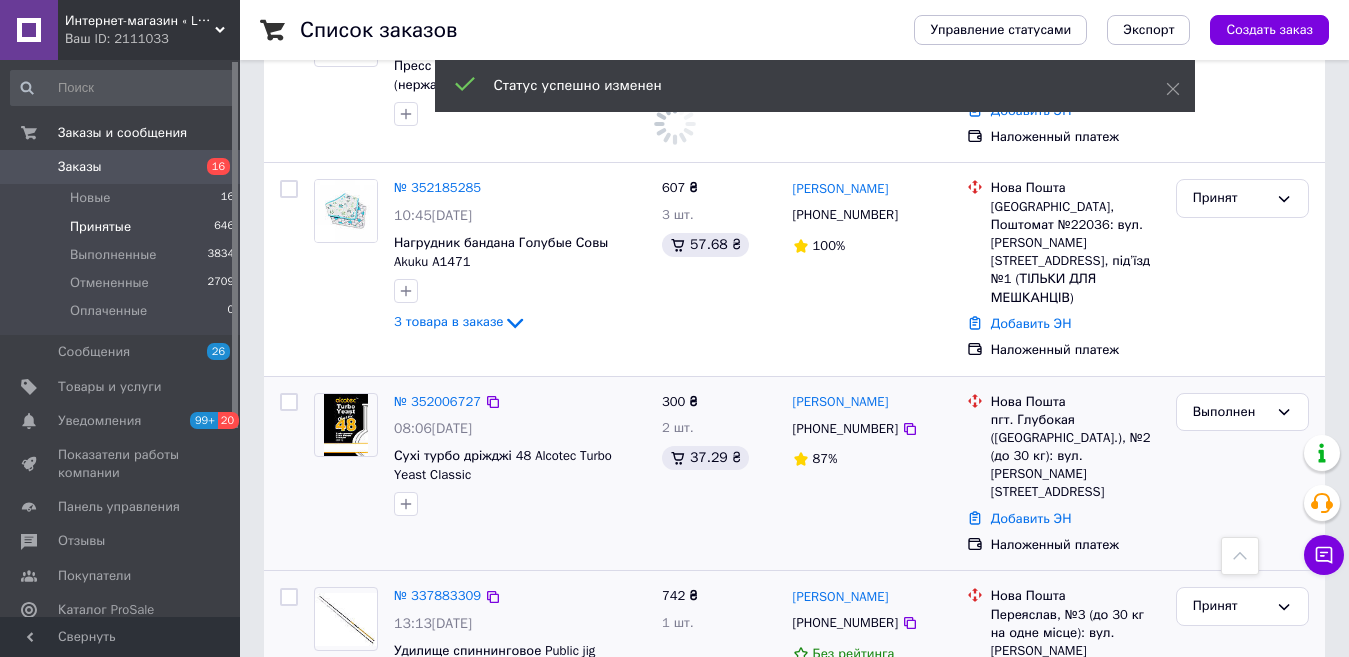scroll, scrollTop: 700, scrollLeft: 0, axis: vertical 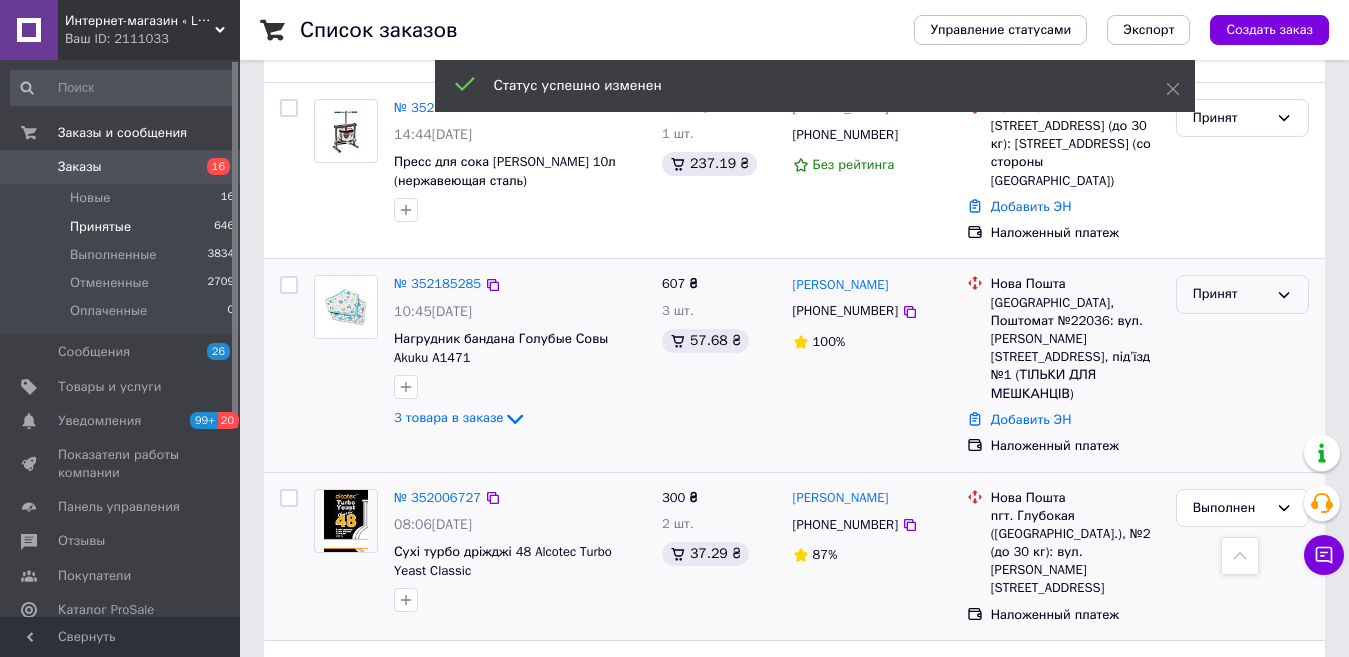 click on "Принят" at bounding box center [1230, 294] 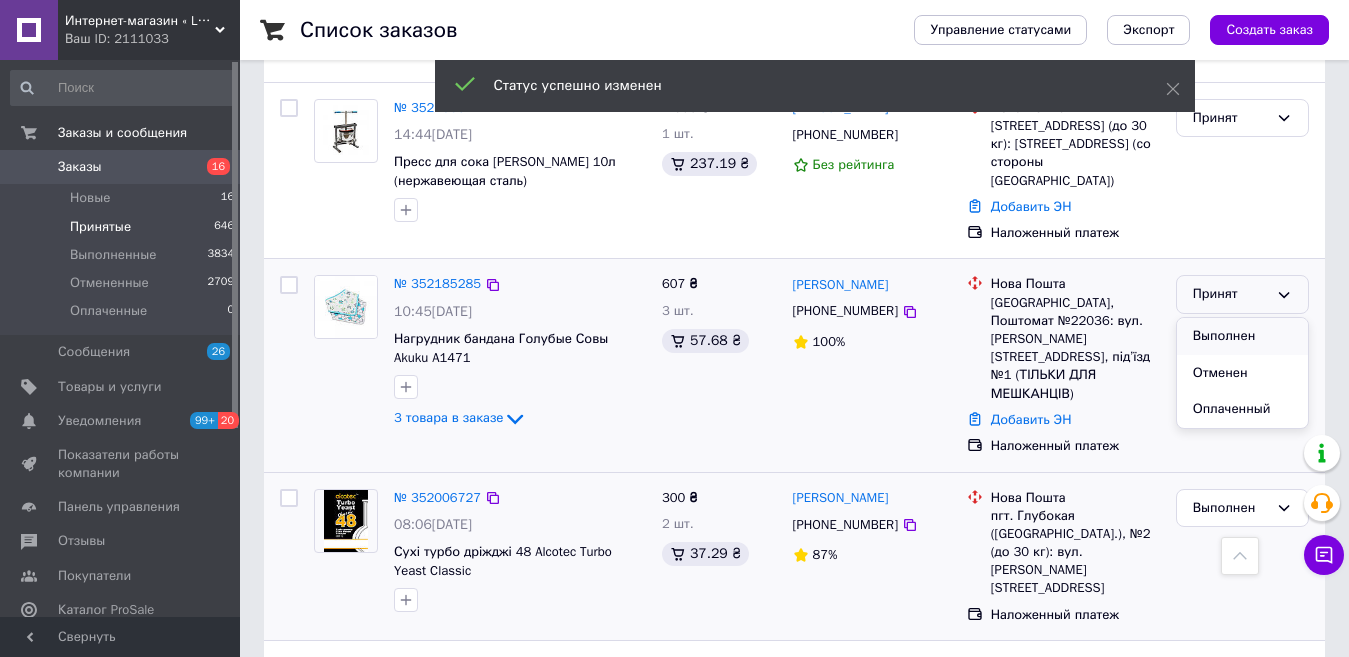click on "Выполнен" at bounding box center (1242, 336) 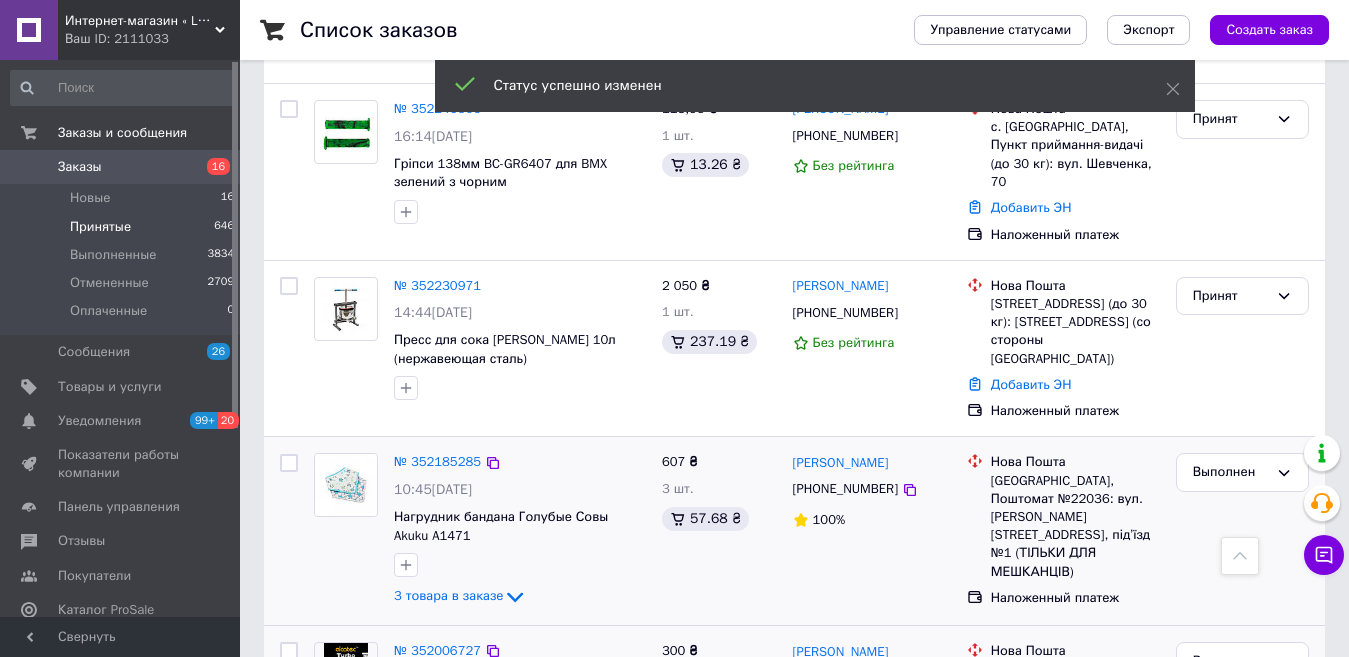 scroll, scrollTop: 500, scrollLeft: 0, axis: vertical 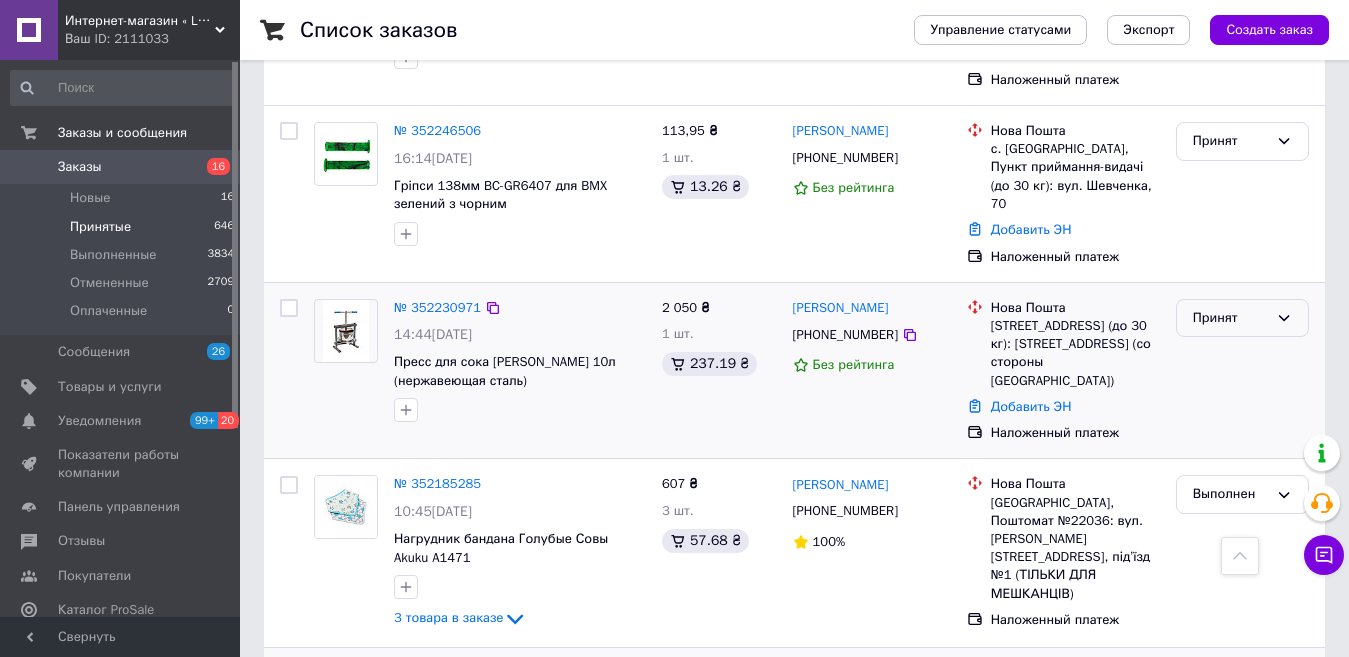 click on "Принят" at bounding box center (1242, 318) 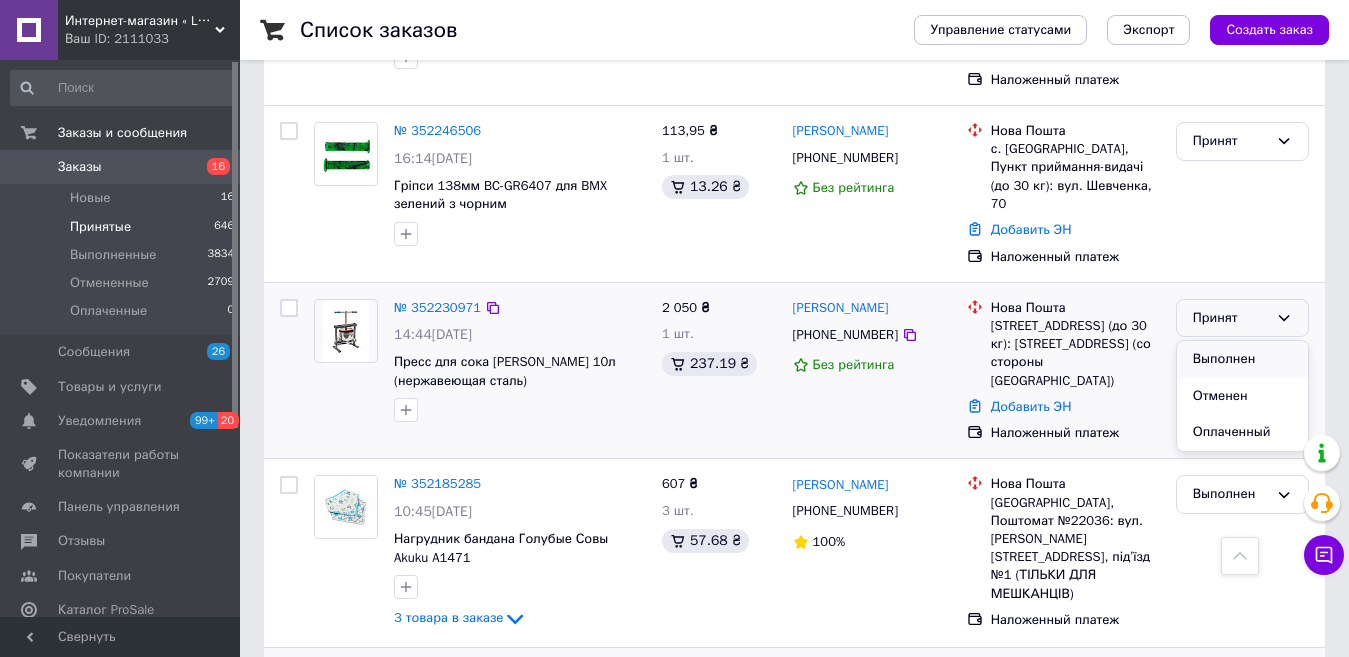 click on "Выполнен" at bounding box center (1242, 359) 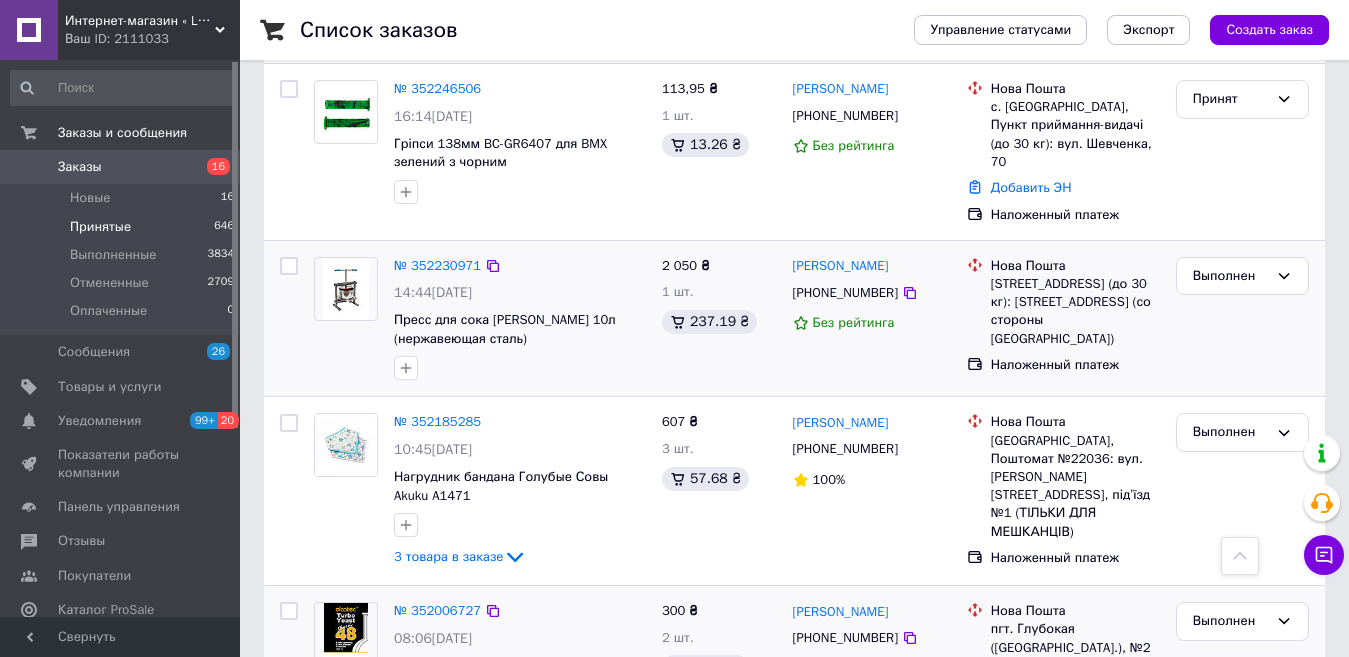 scroll, scrollTop: 500, scrollLeft: 0, axis: vertical 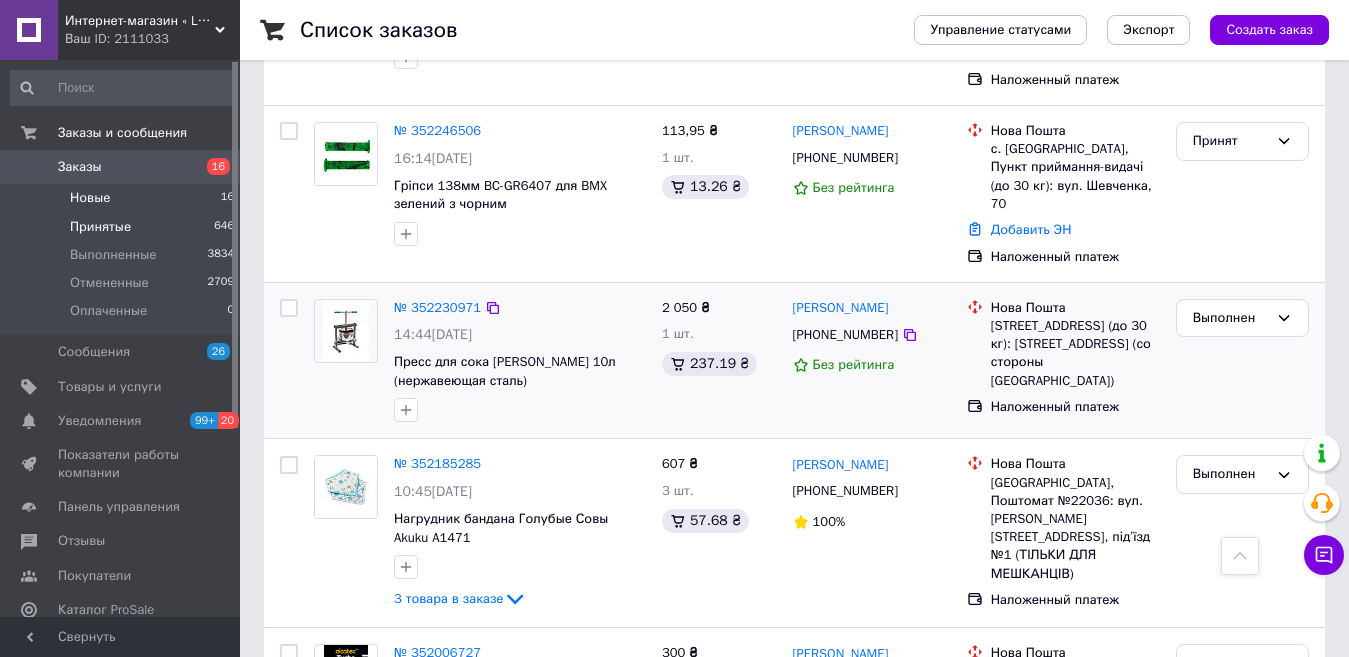 click on "Новые" at bounding box center [90, 198] 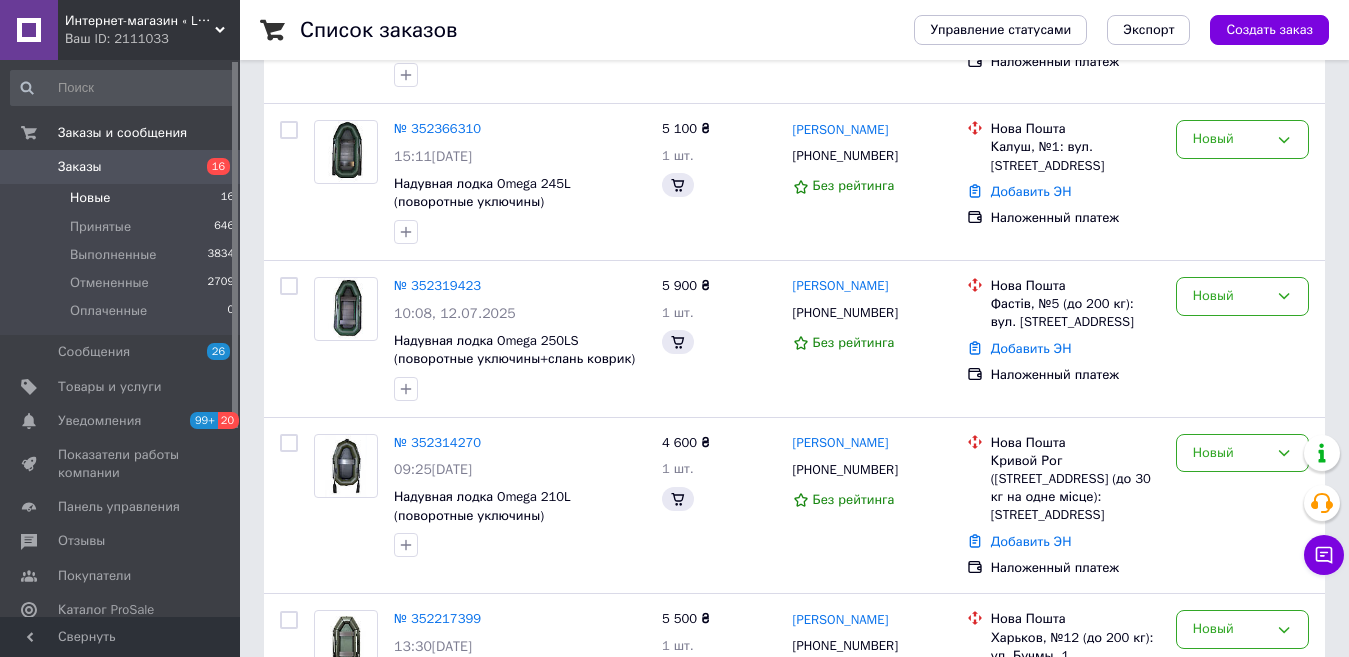 scroll, scrollTop: 0, scrollLeft: 0, axis: both 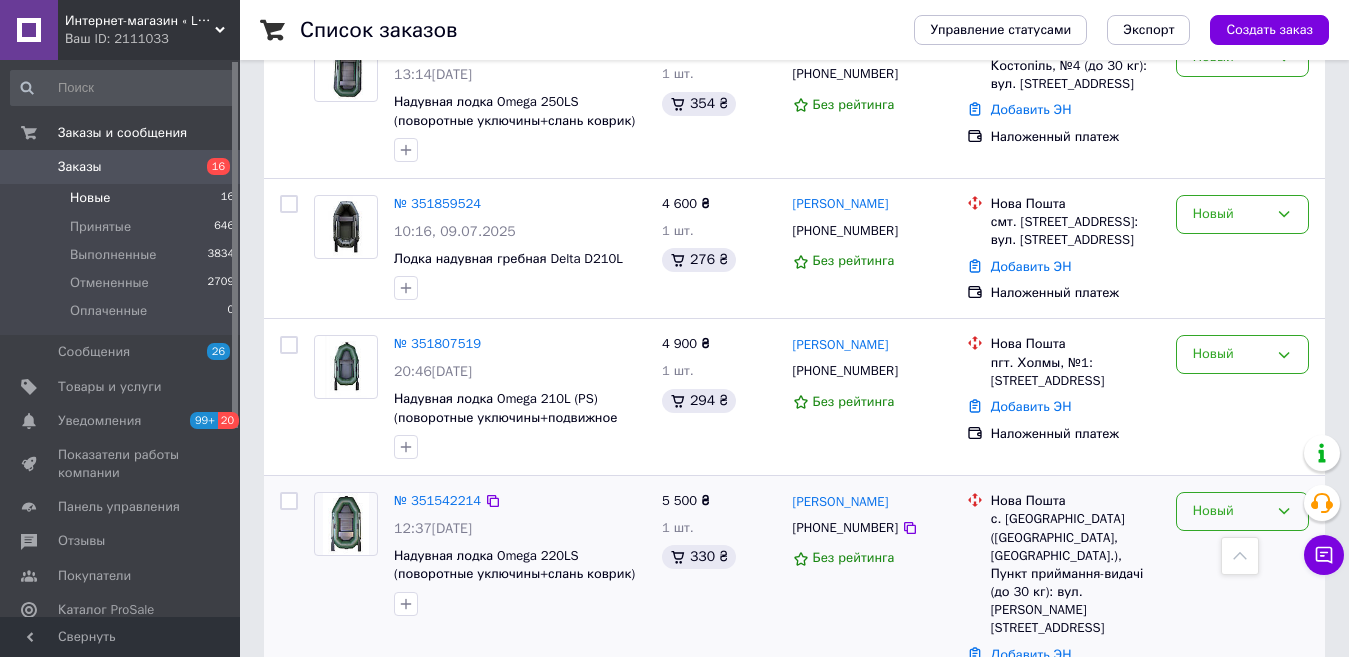 click on "Новый" at bounding box center (1242, 511) 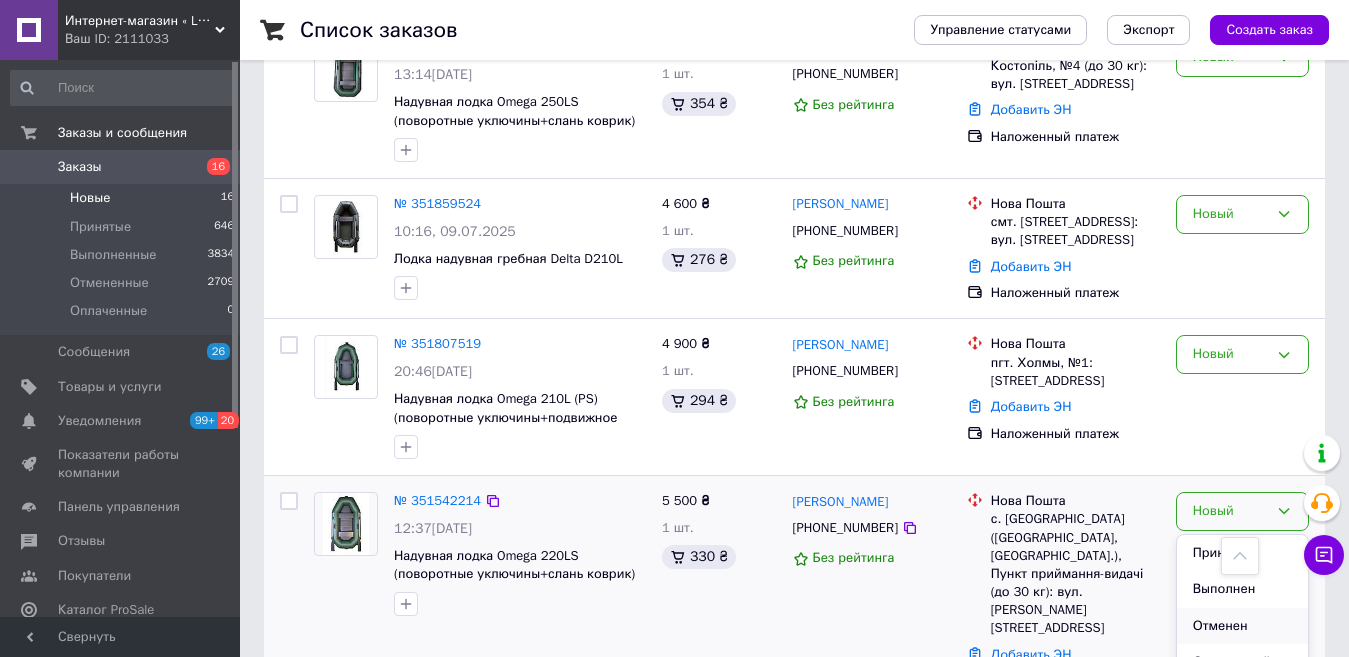 click on "Отменен" at bounding box center [1242, 626] 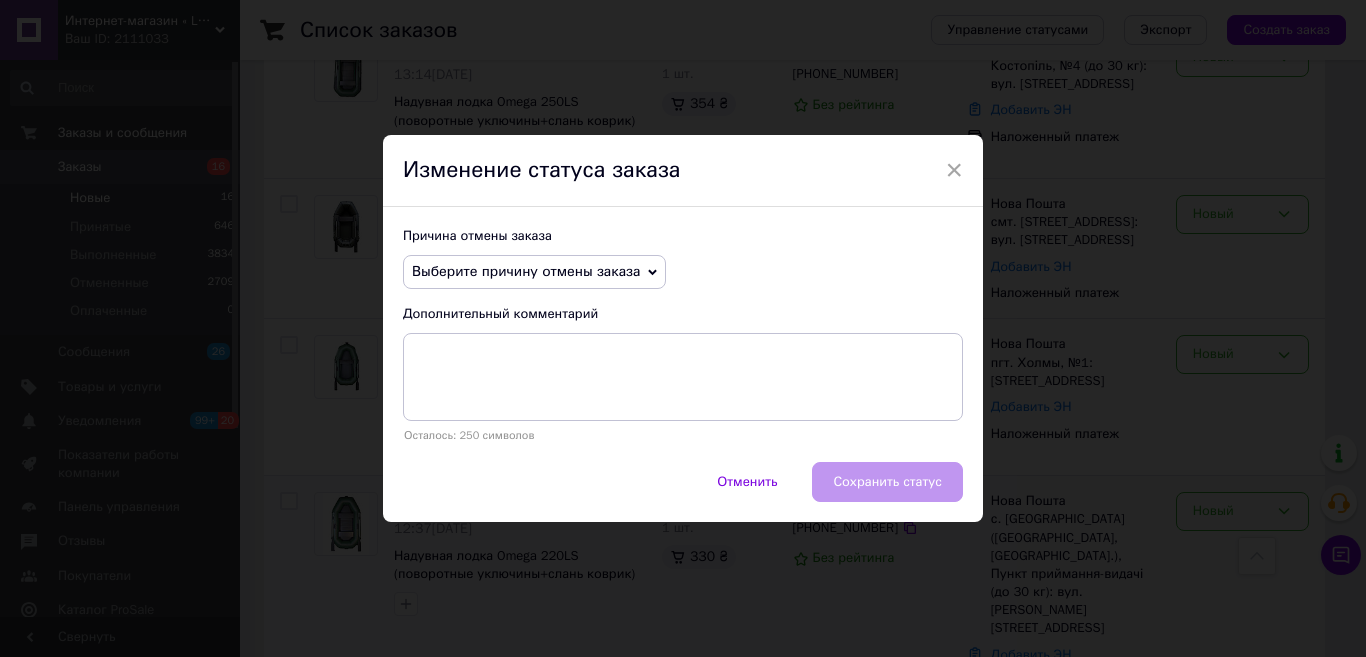 click on "Выберите причину отмены заказа" at bounding box center [534, 272] 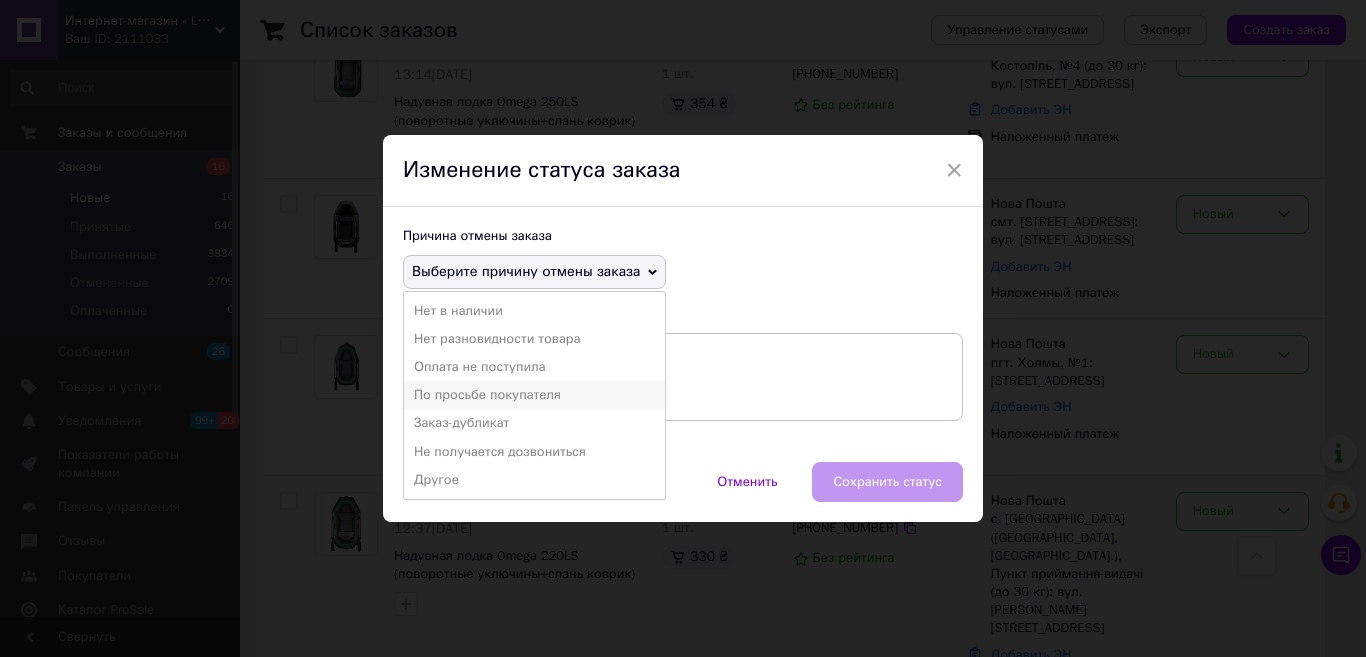 click on "По просьбе покупателя" at bounding box center [534, 395] 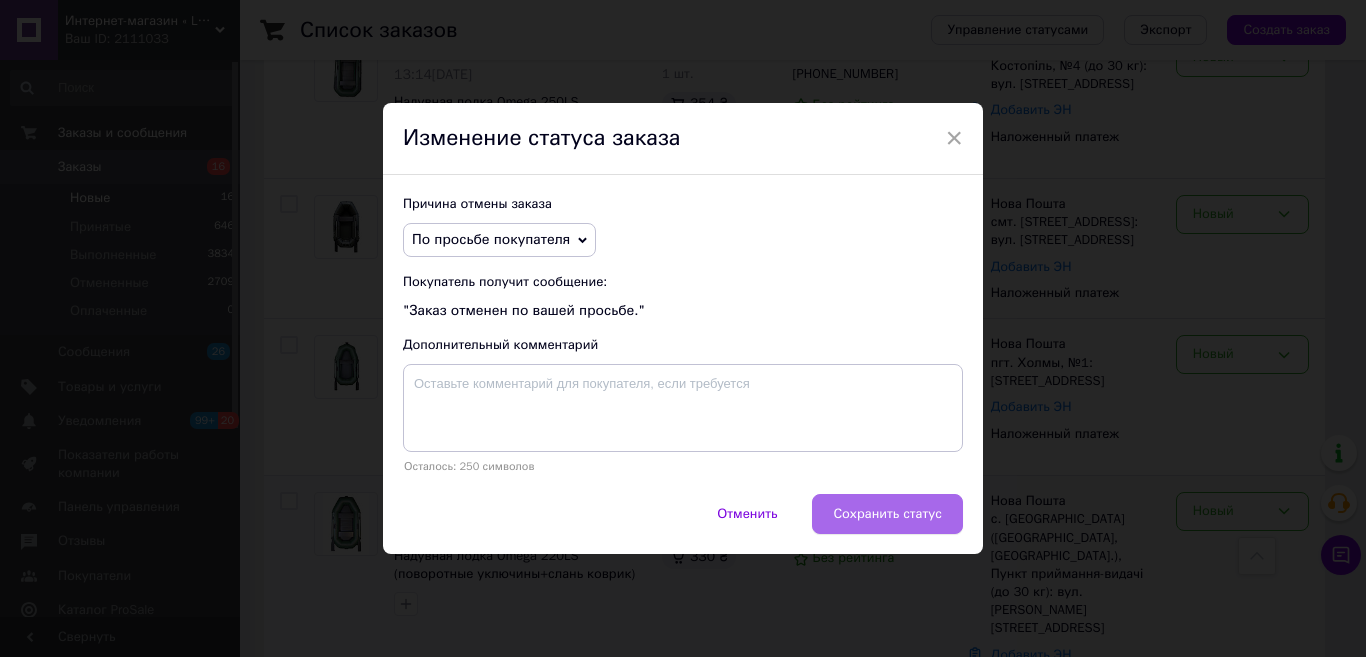 click on "Сохранить статус" at bounding box center (887, 514) 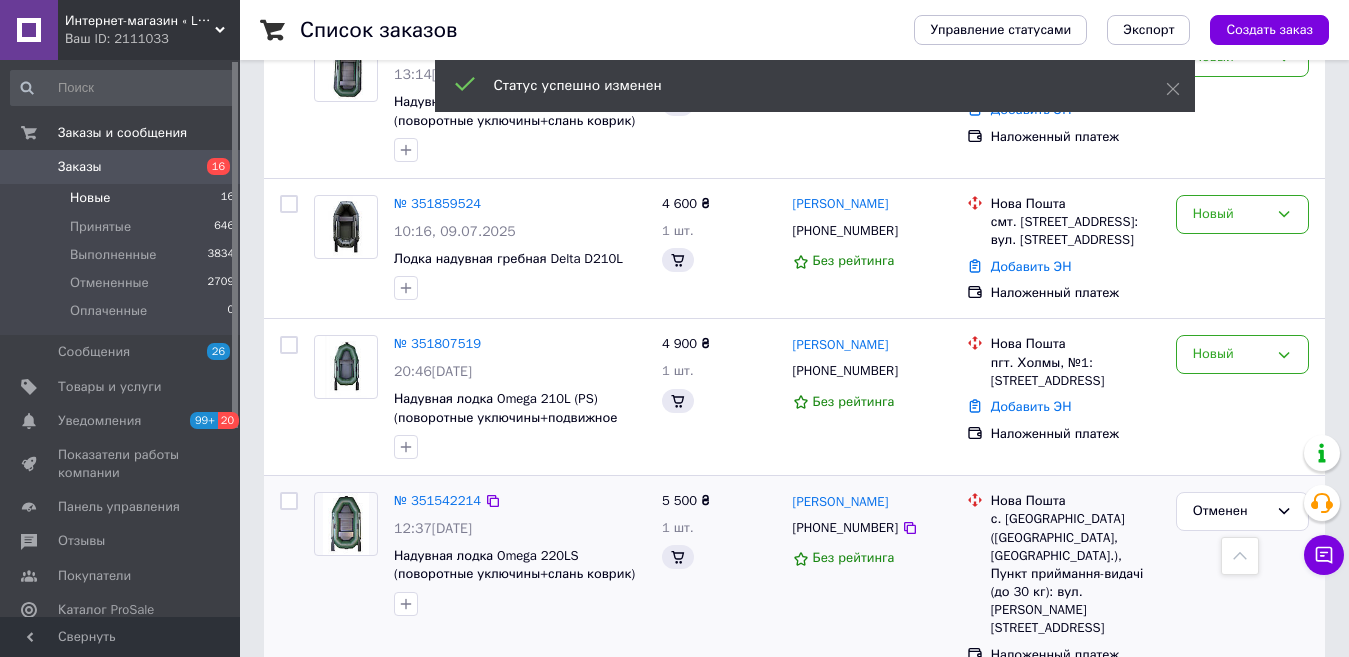 scroll, scrollTop: 1855, scrollLeft: 0, axis: vertical 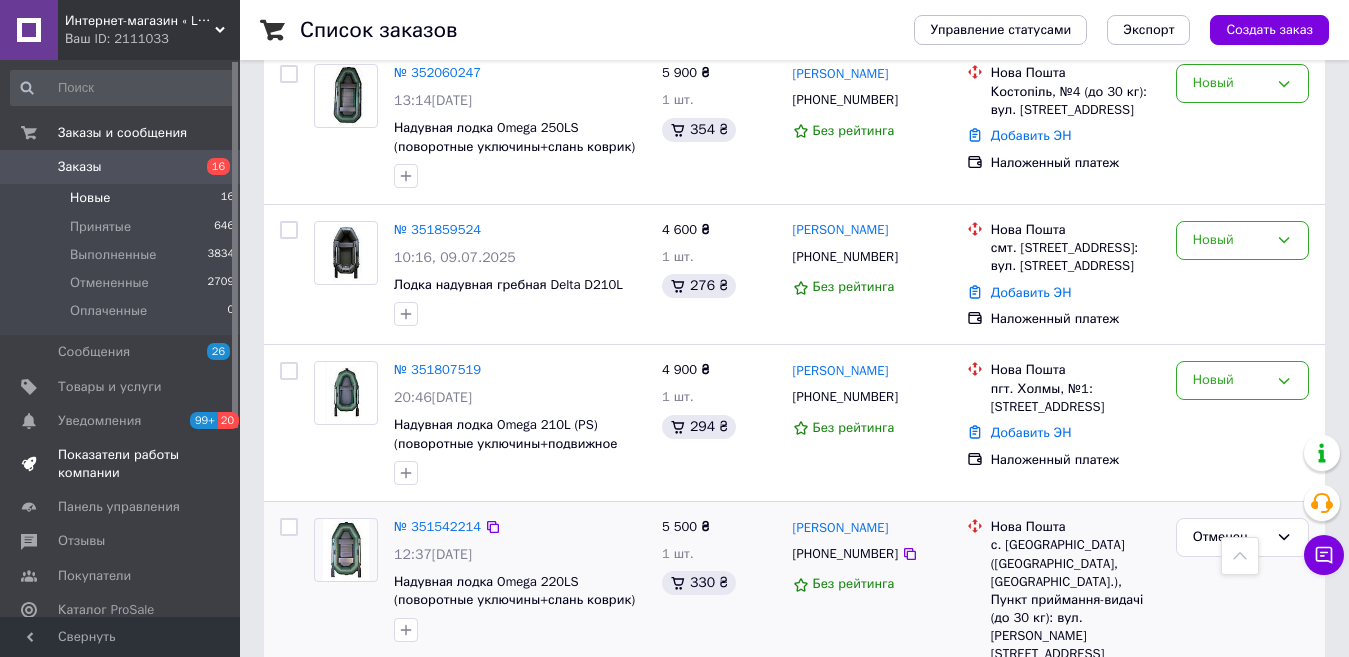 click on "Показатели работы компании" at bounding box center (121, 464) 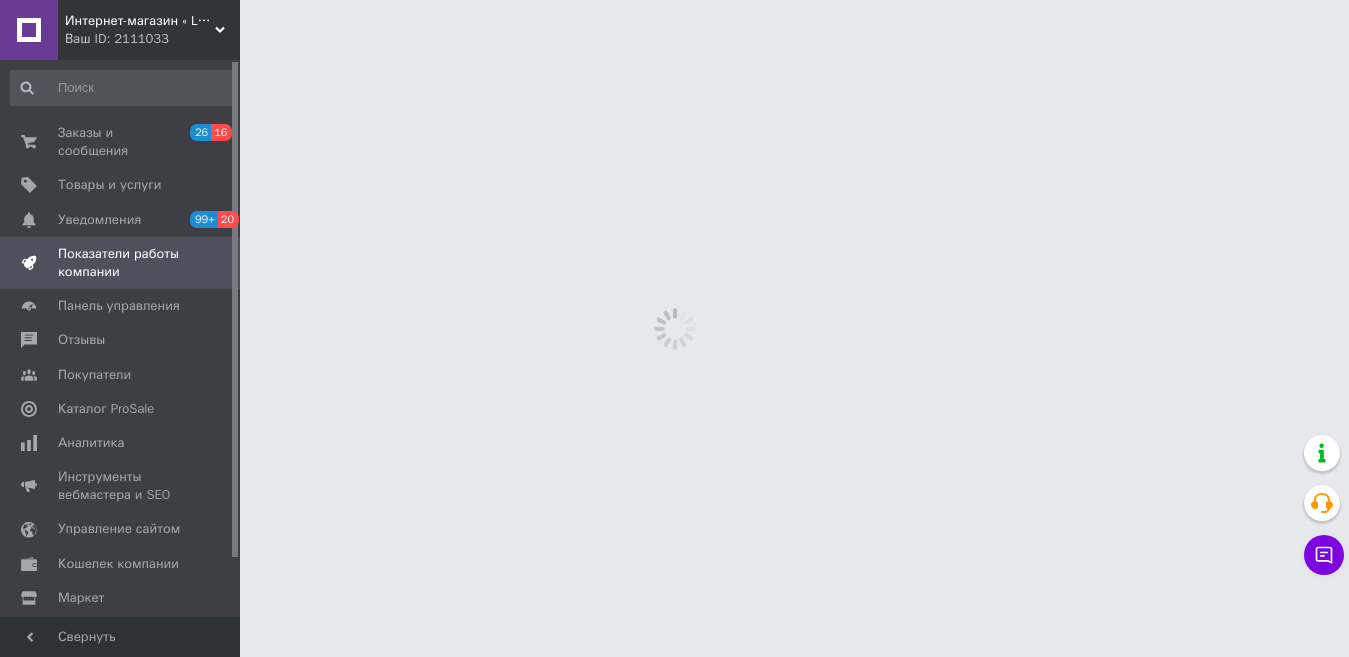 scroll, scrollTop: 0, scrollLeft: 0, axis: both 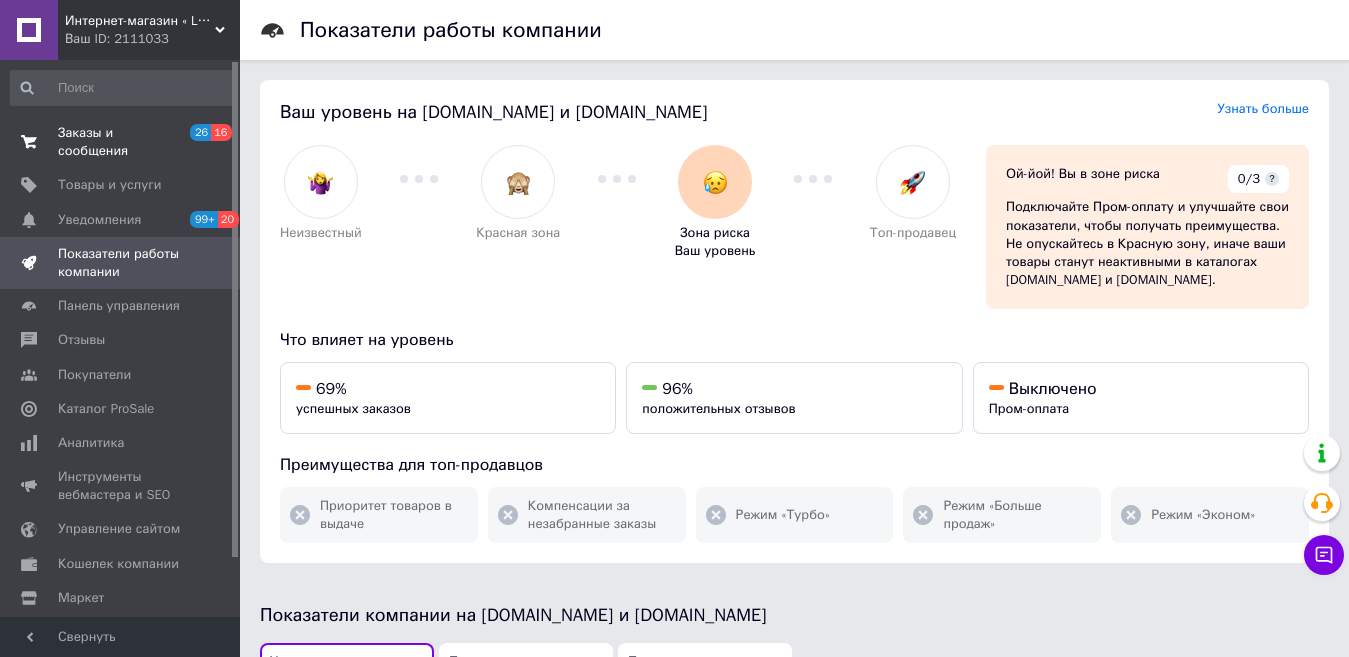click on "Заказы и сообщения" at bounding box center [121, 142] 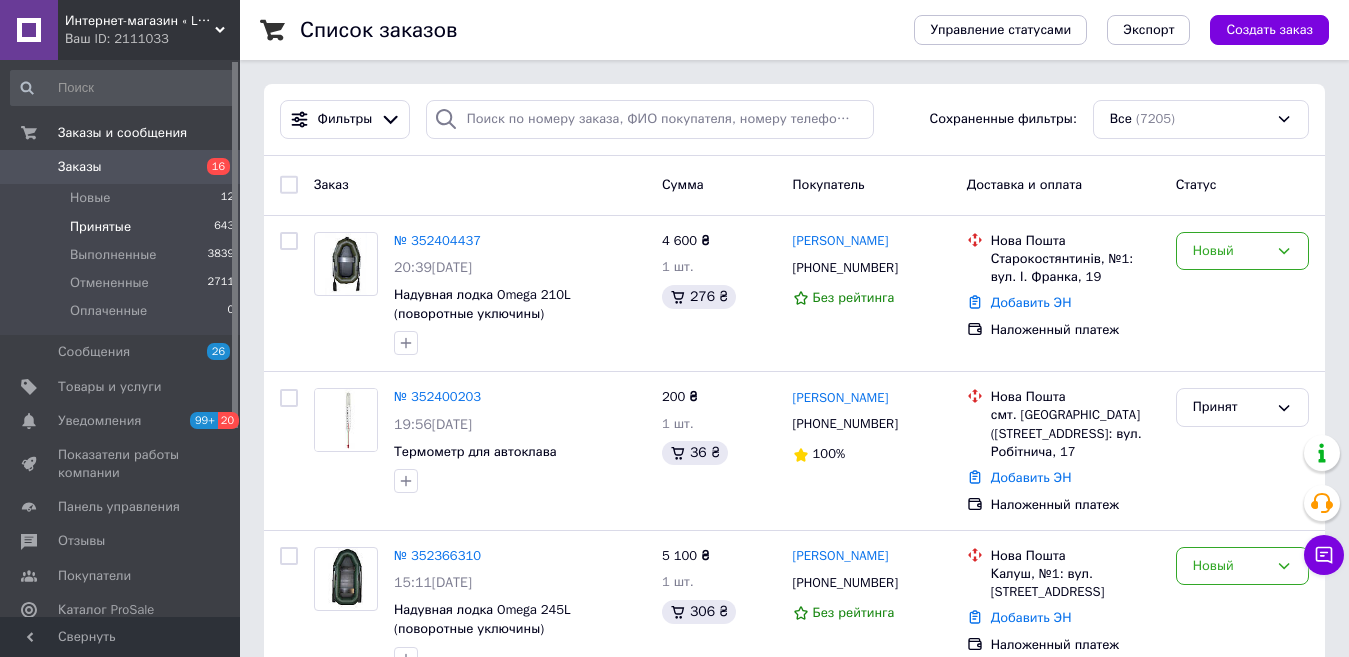 click on "Принятые" at bounding box center [100, 227] 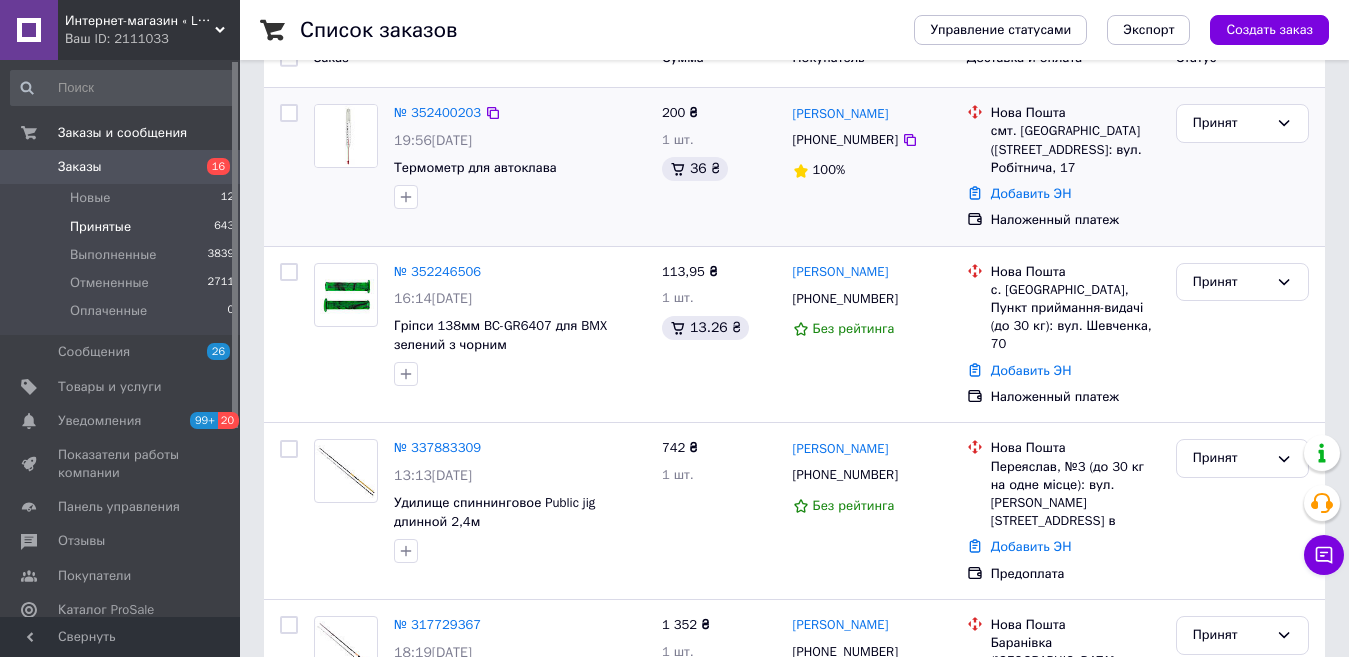 scroll, scrollTop: 200, scrollLeft: 0, axis: vertical 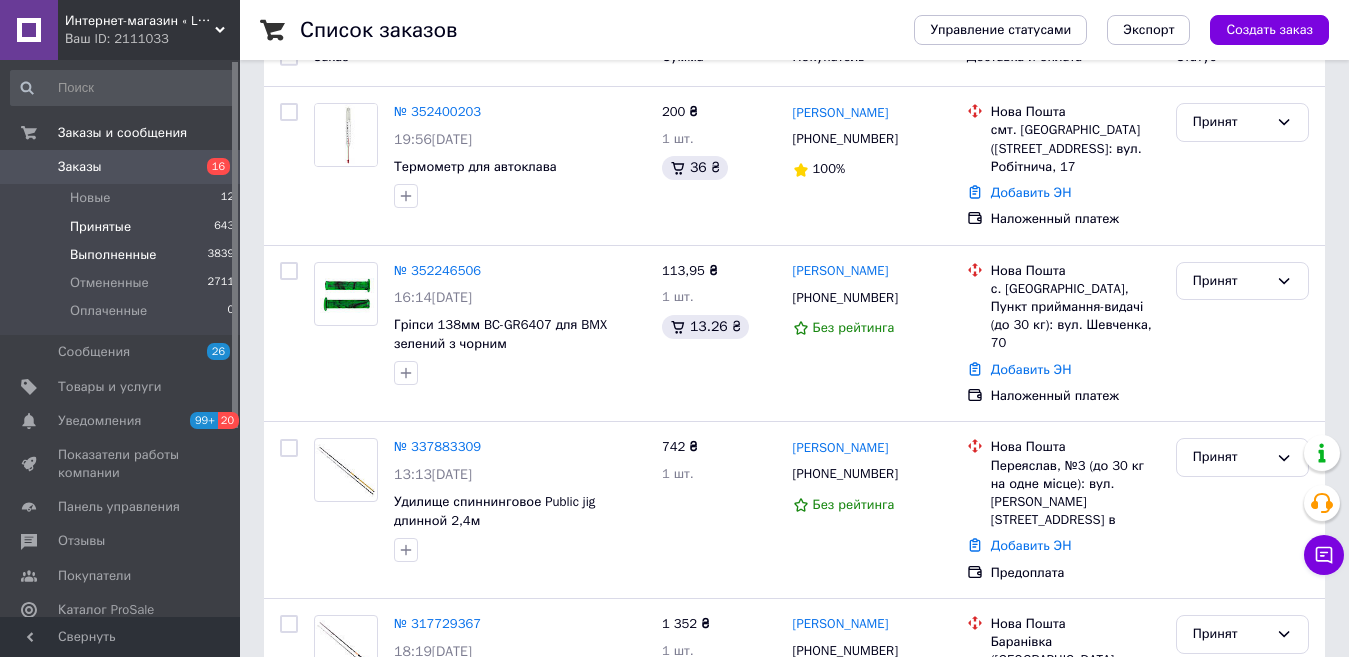 click on "Выполненные" at bounding box center (113, 255) 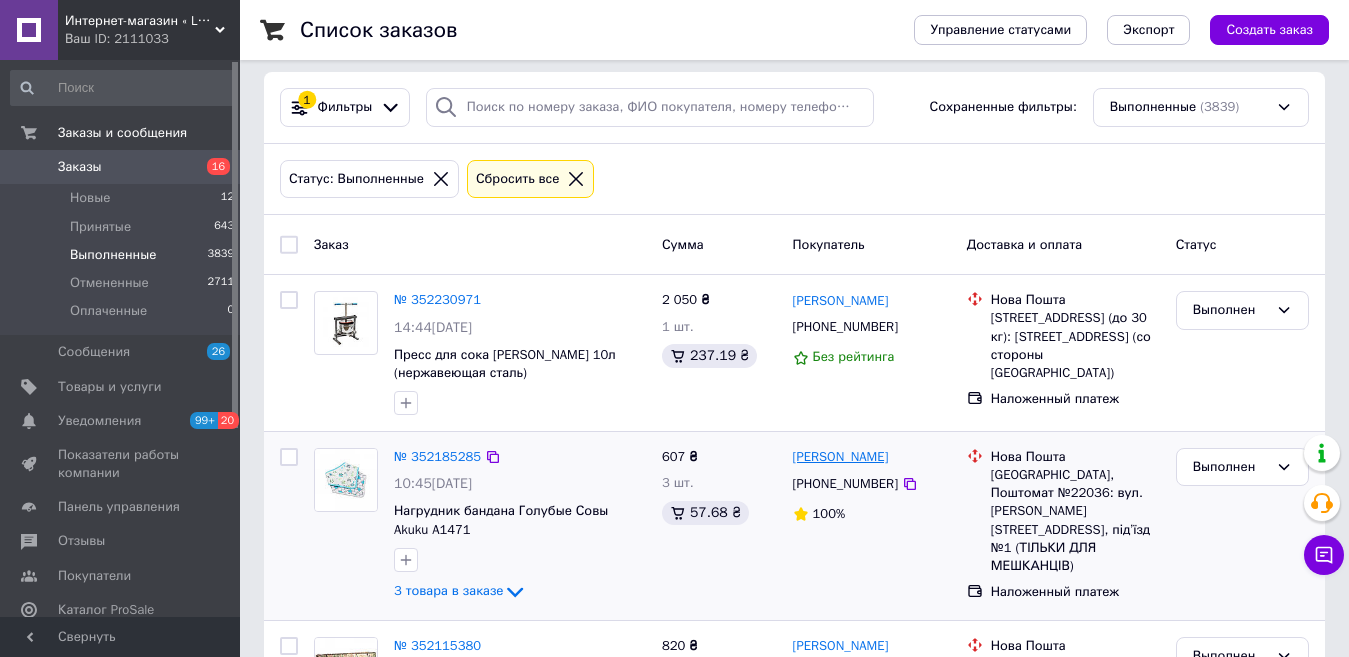 scroll, scrollTop: 0, scrollLeft: 0, axis: both 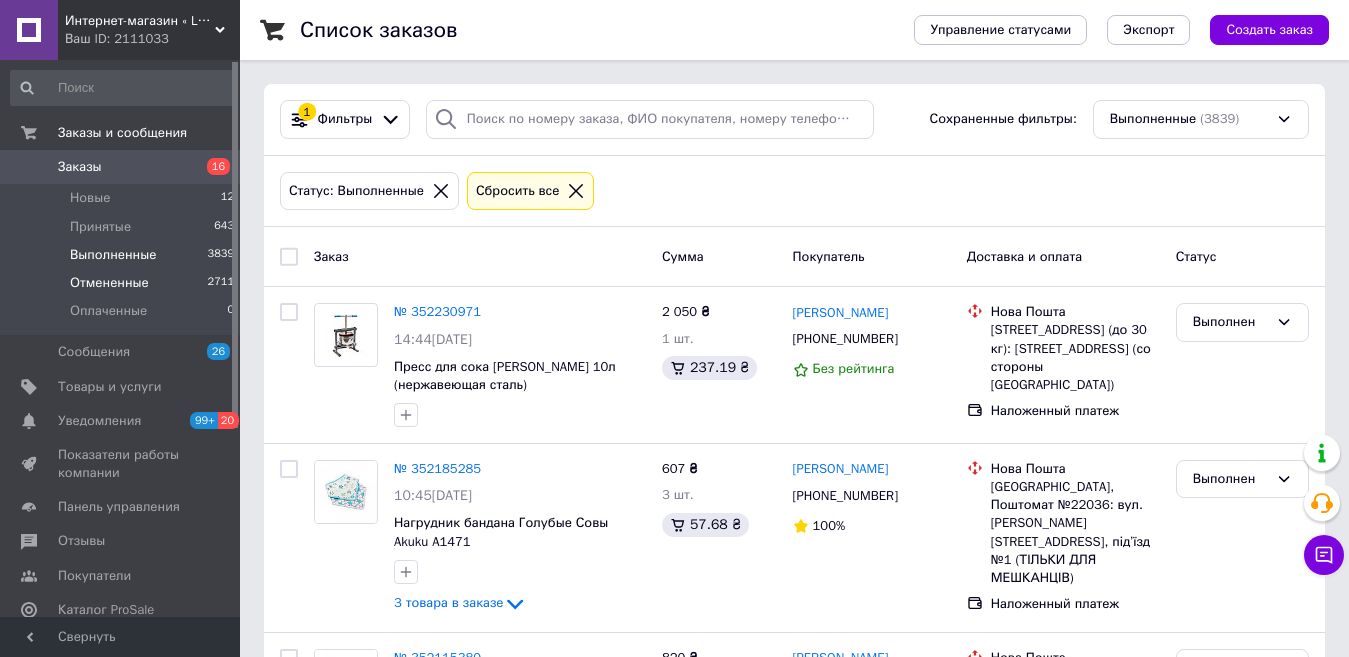 click on "Отмененные" at bounding box center (109, 283) 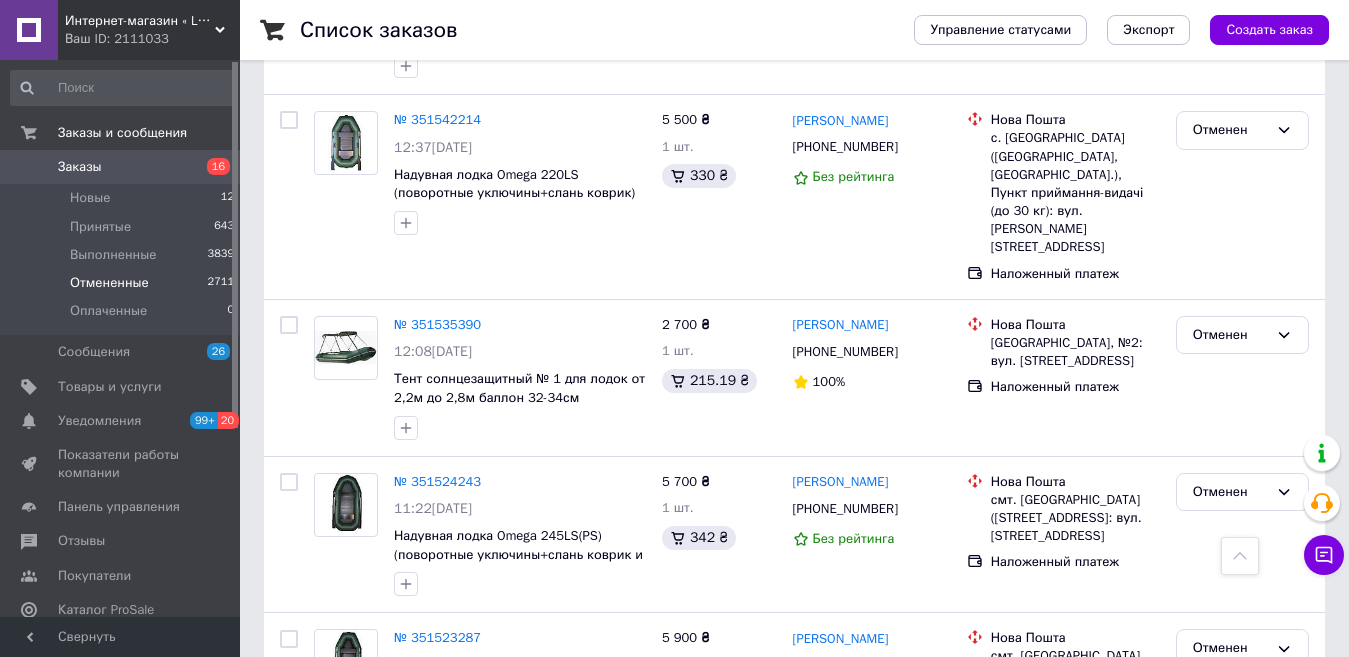 scroll, scrollTop: 1800, scrollLeft: 0, axis: vertical 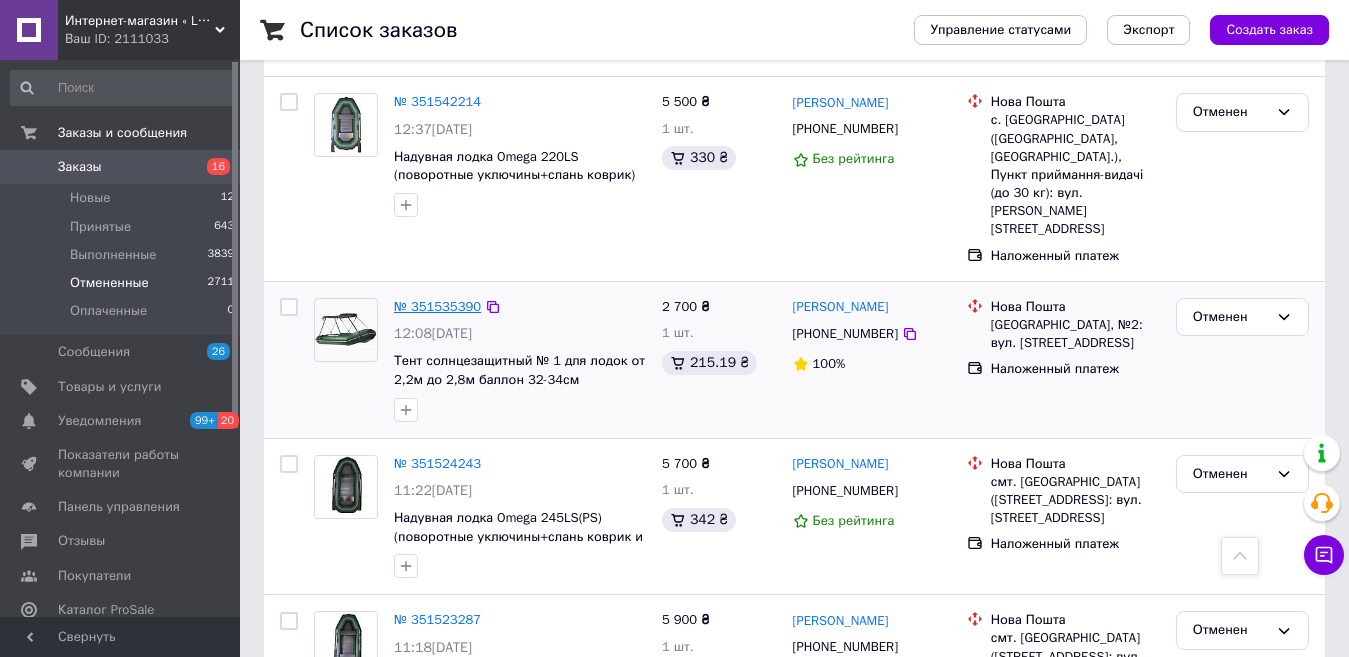 click on "№ 351535390" at bounding box center (437, 306) 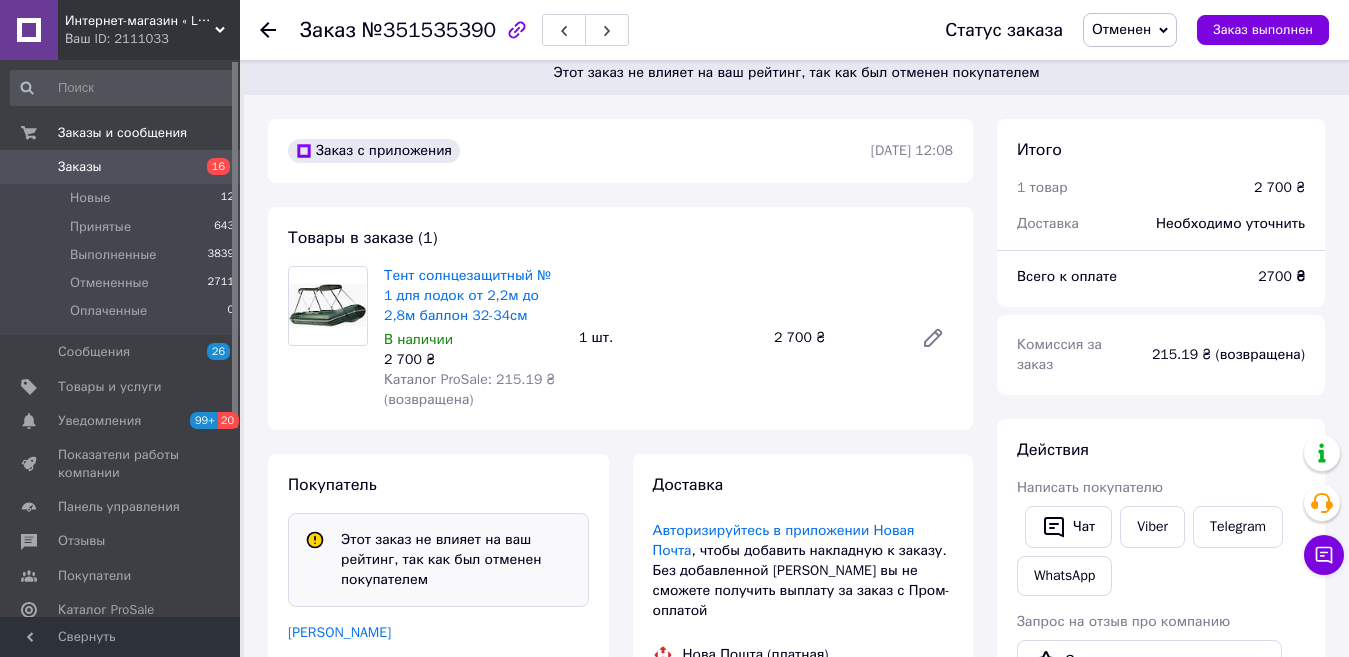 scroll, scrollTop: 0, scrollLeft: 0, axis: both 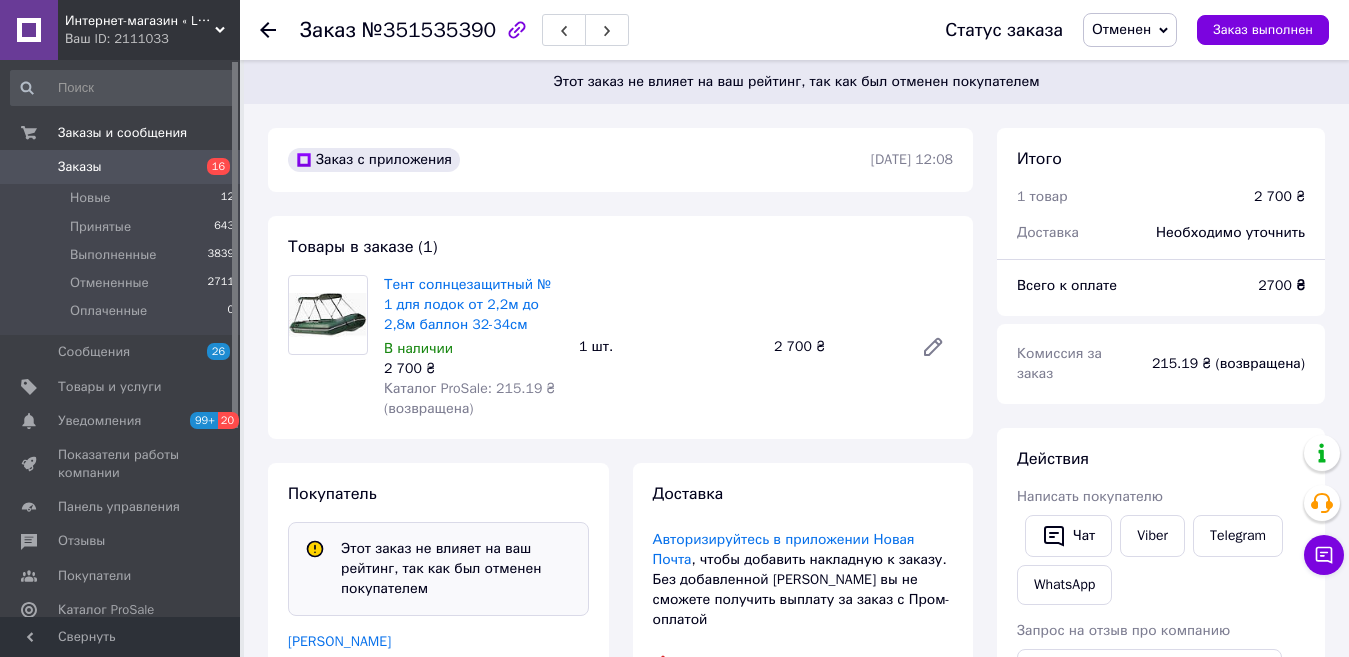 click on "Заказы" at bounding box center [80, 167] 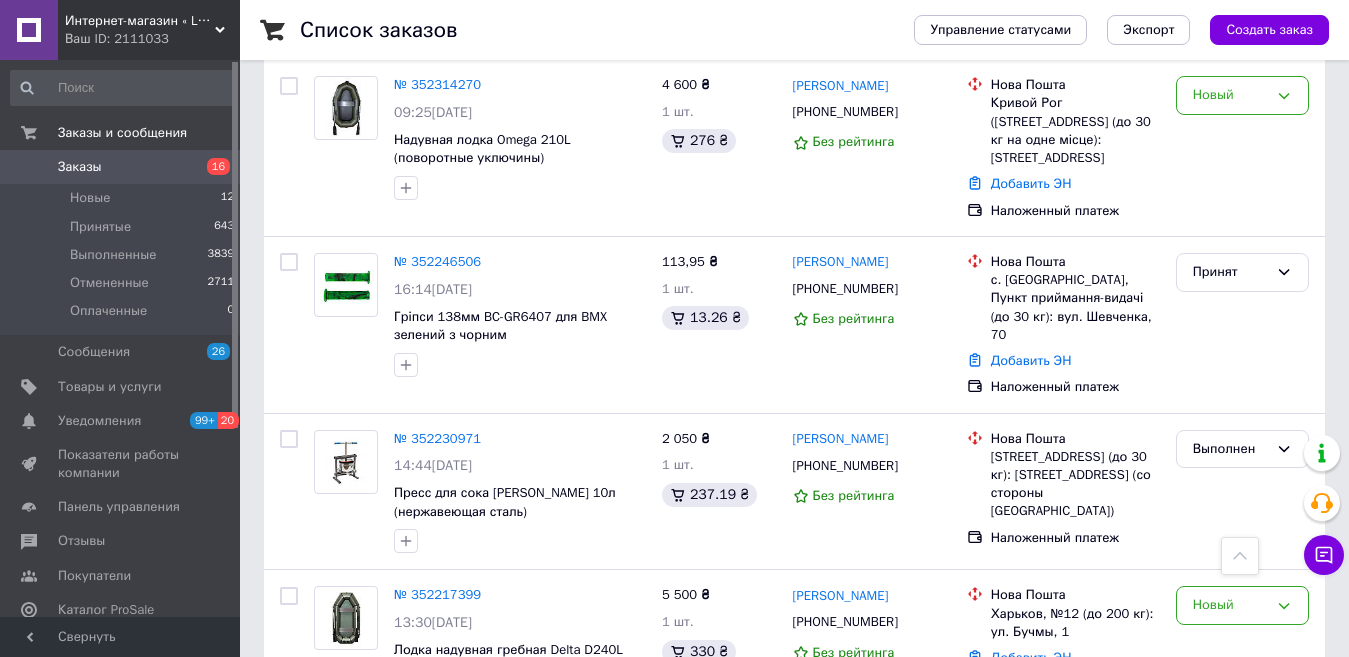scroll, scrollTop: 900, scrollLeft: 0, axis: vertical 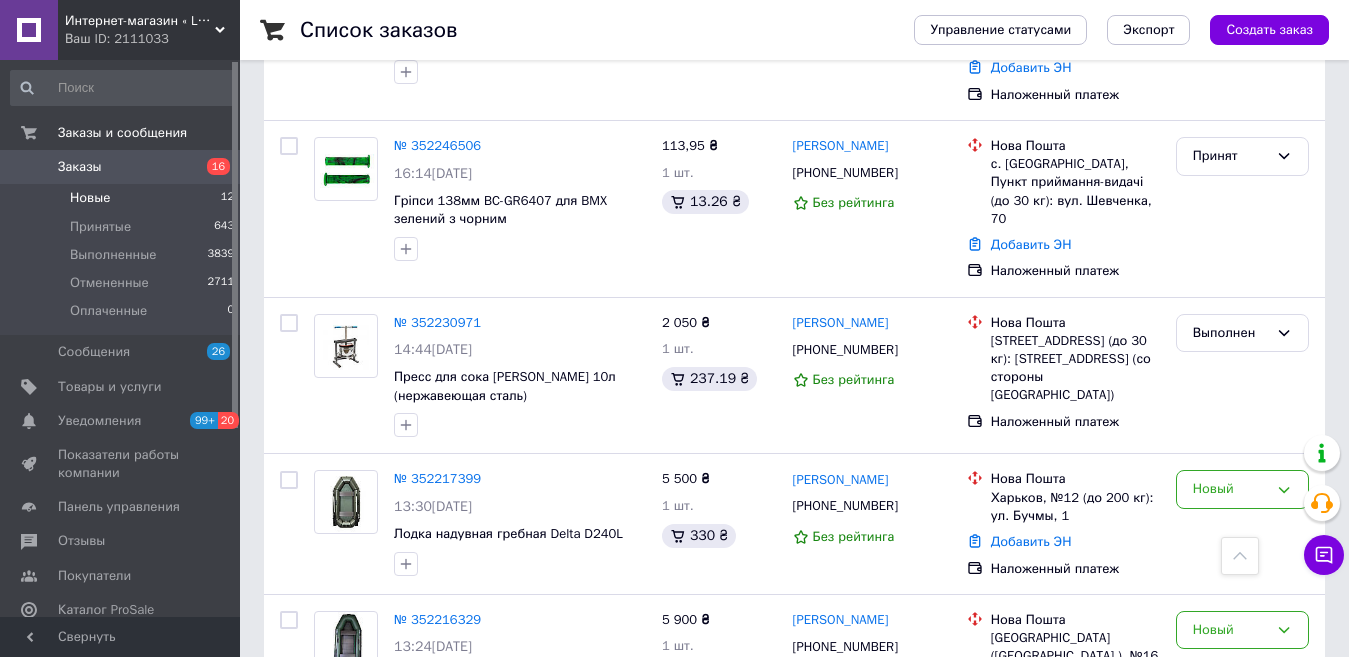 click on "Новые" at bounding box center [90, 198] 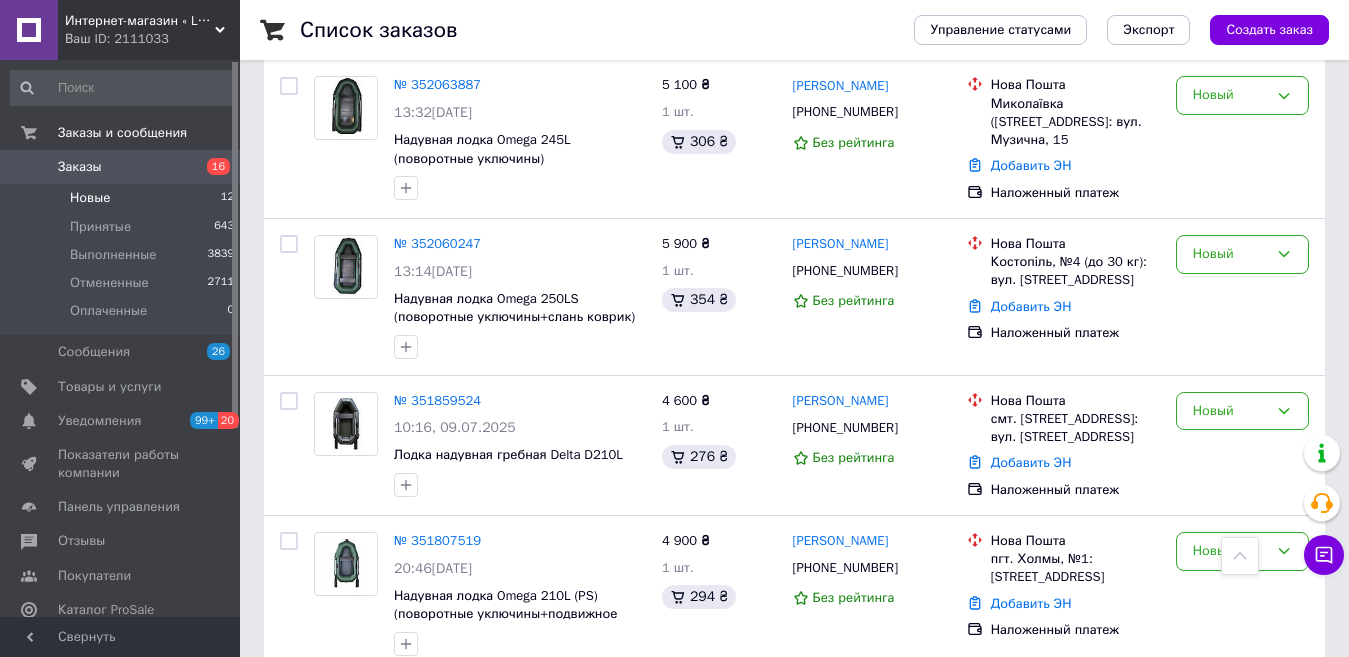 scroll, scrollTop: 1526, scrollLeft: 0, axis: vertical 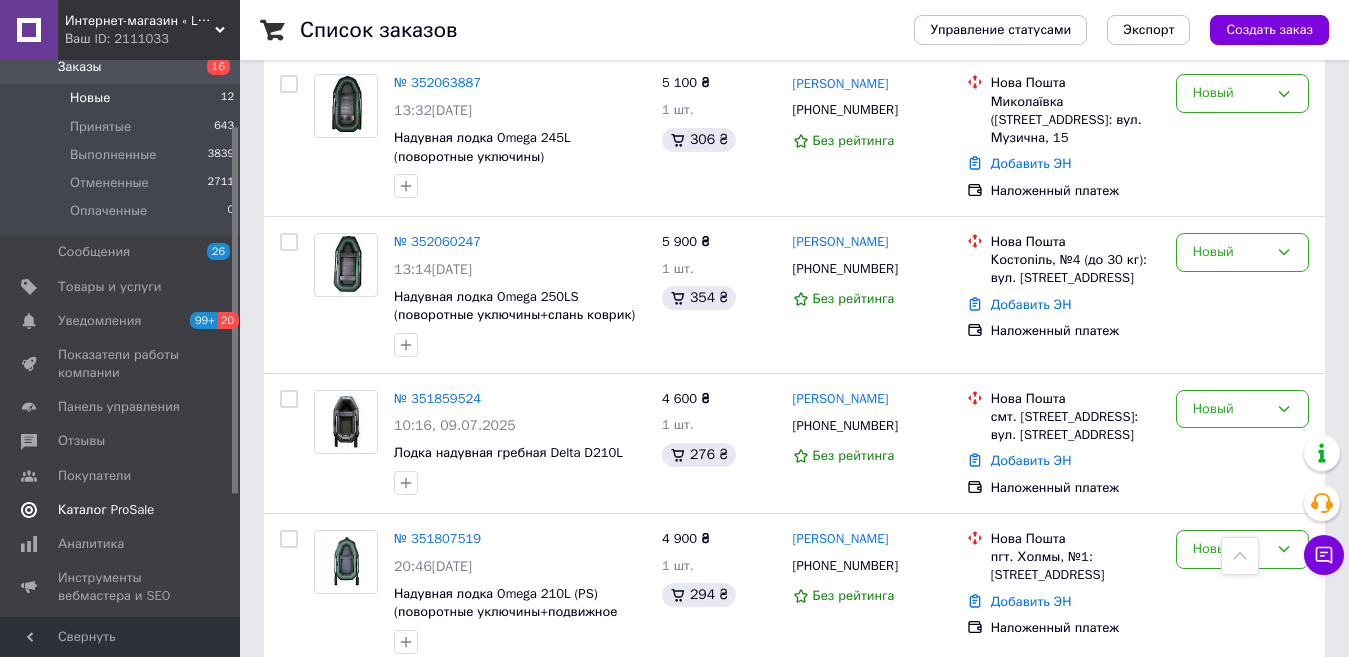 click on "Каталог ProSale" at bounding box center [106, 510] 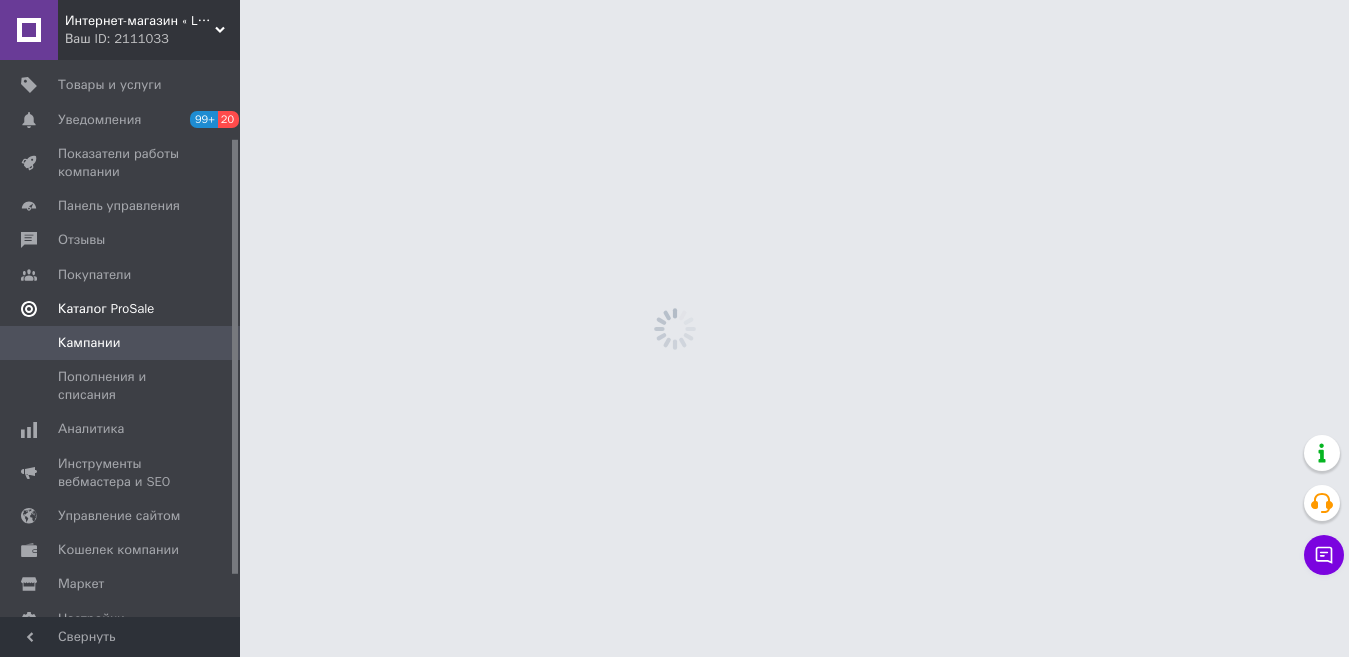 scroll, scrollTop: 0, scrollLeft: 0, axis: both 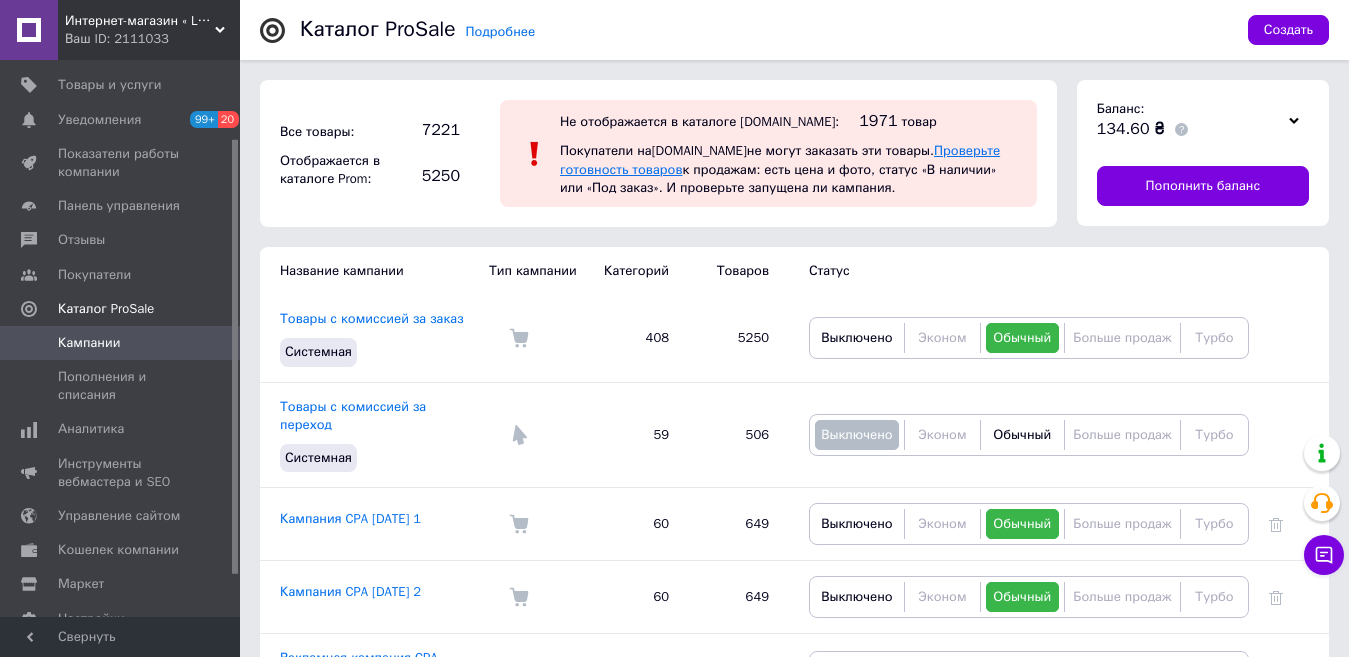 click on "Проверьте готовность товаров" at bounding box center (780, 159) 